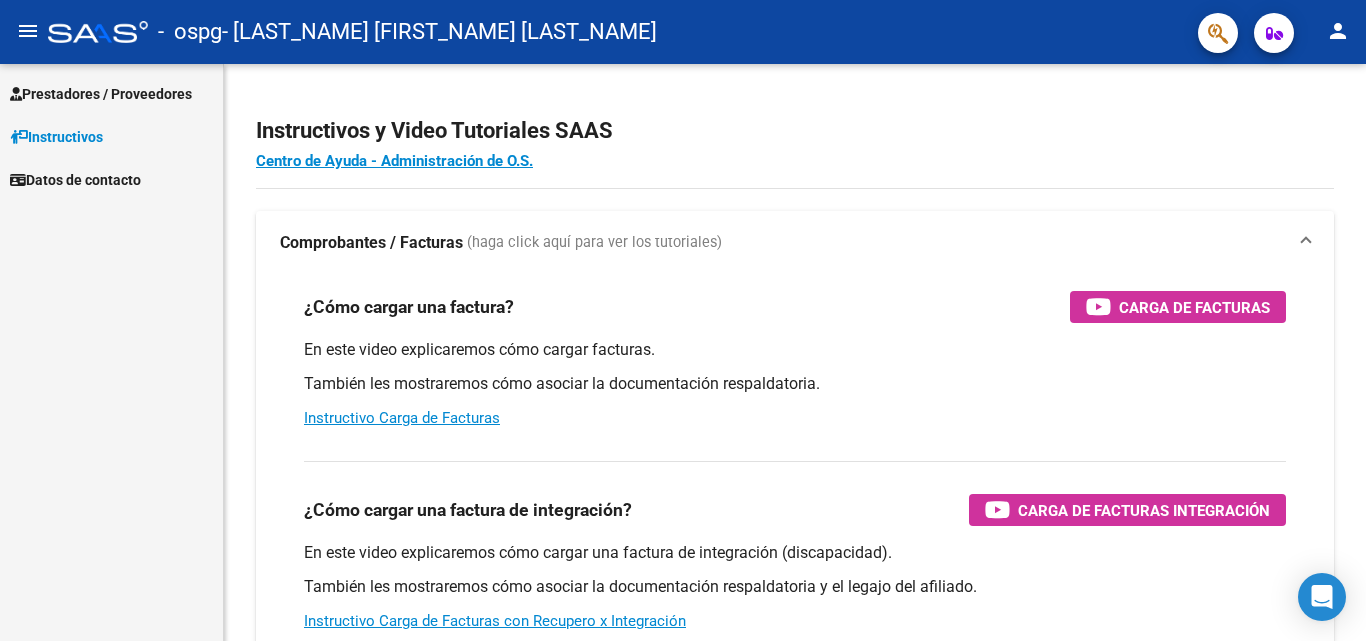 scroll, scrollTop: 0, scrollLeft: 0, axis: both 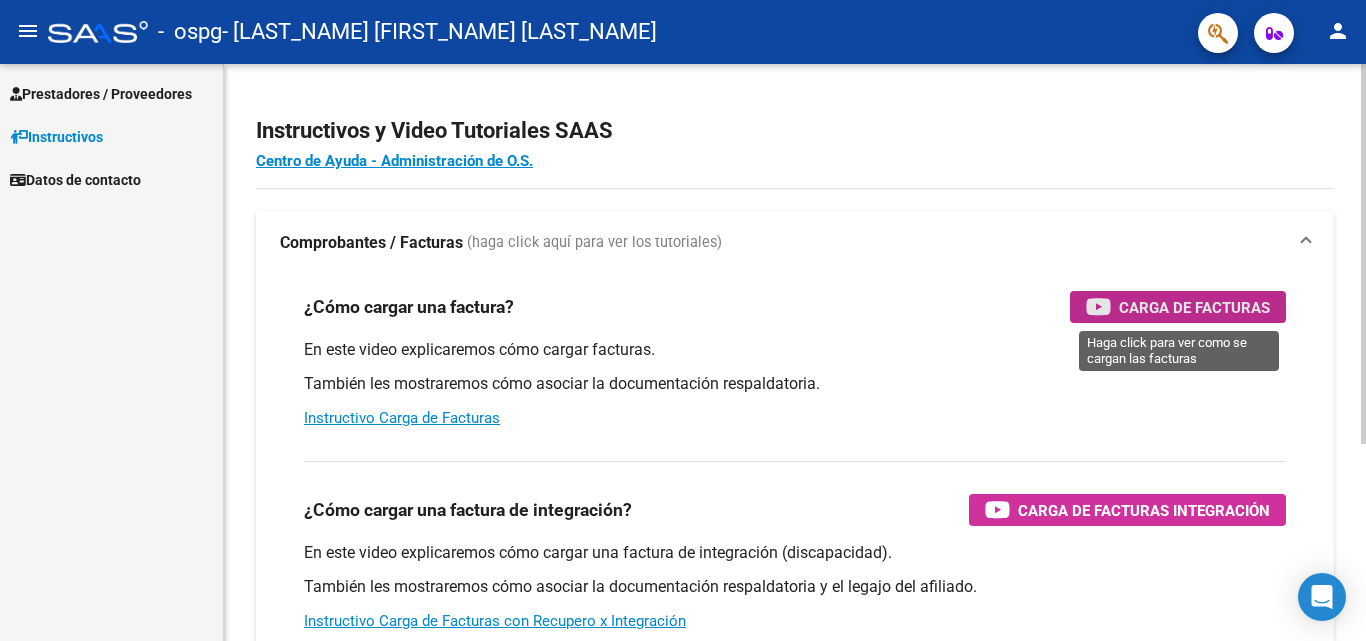 click on "Carga de Facturas" at bounding box center [1194, 307] 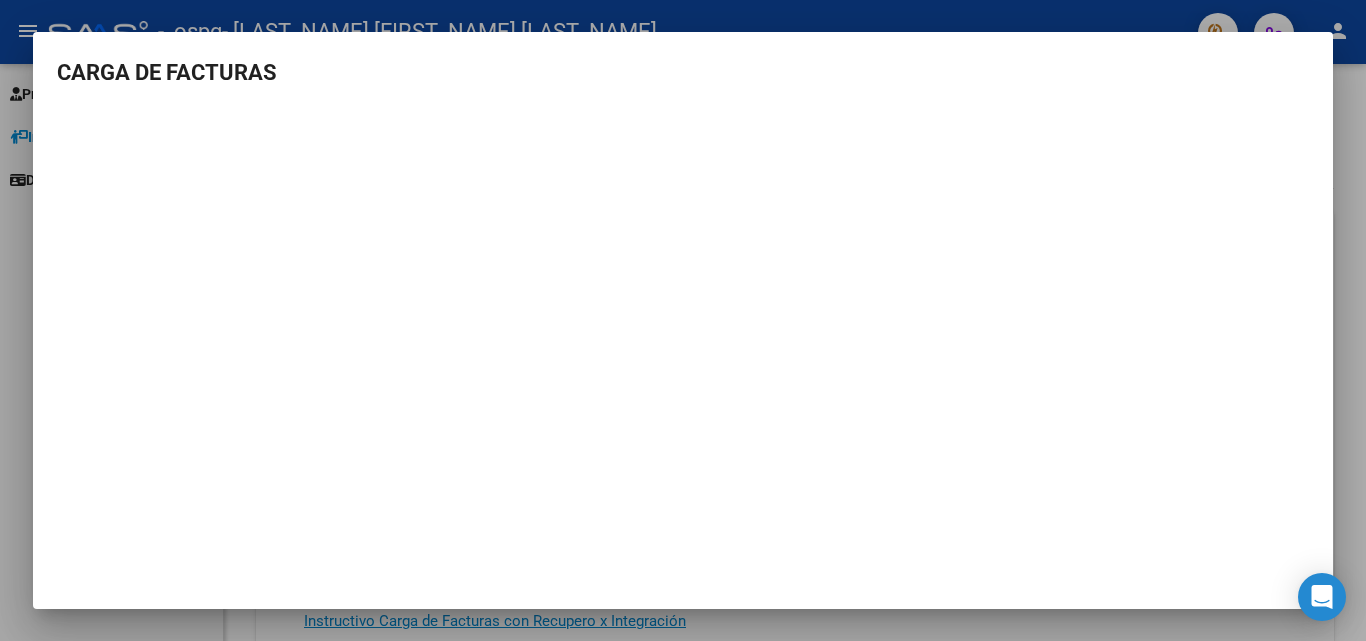 click on "CARGA DE FACTURAS" at bounding box center (683, 72) 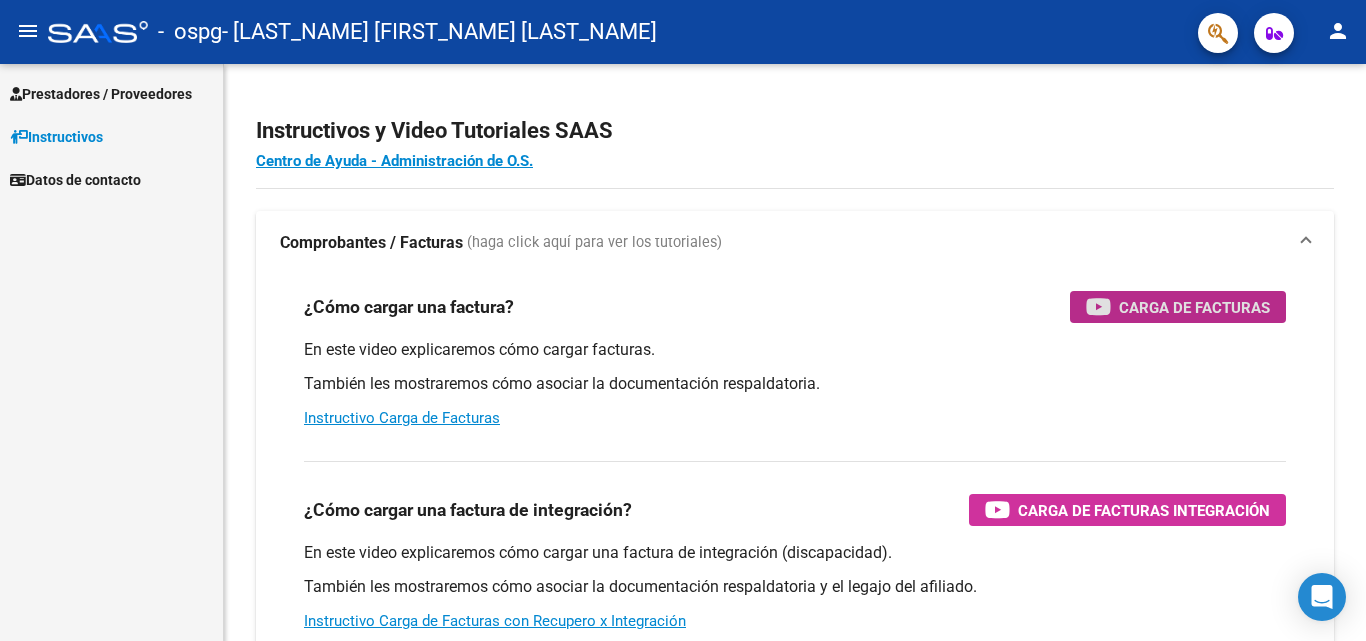 click on "Prestadores / Proveedores" at bounding box center [101, 94] 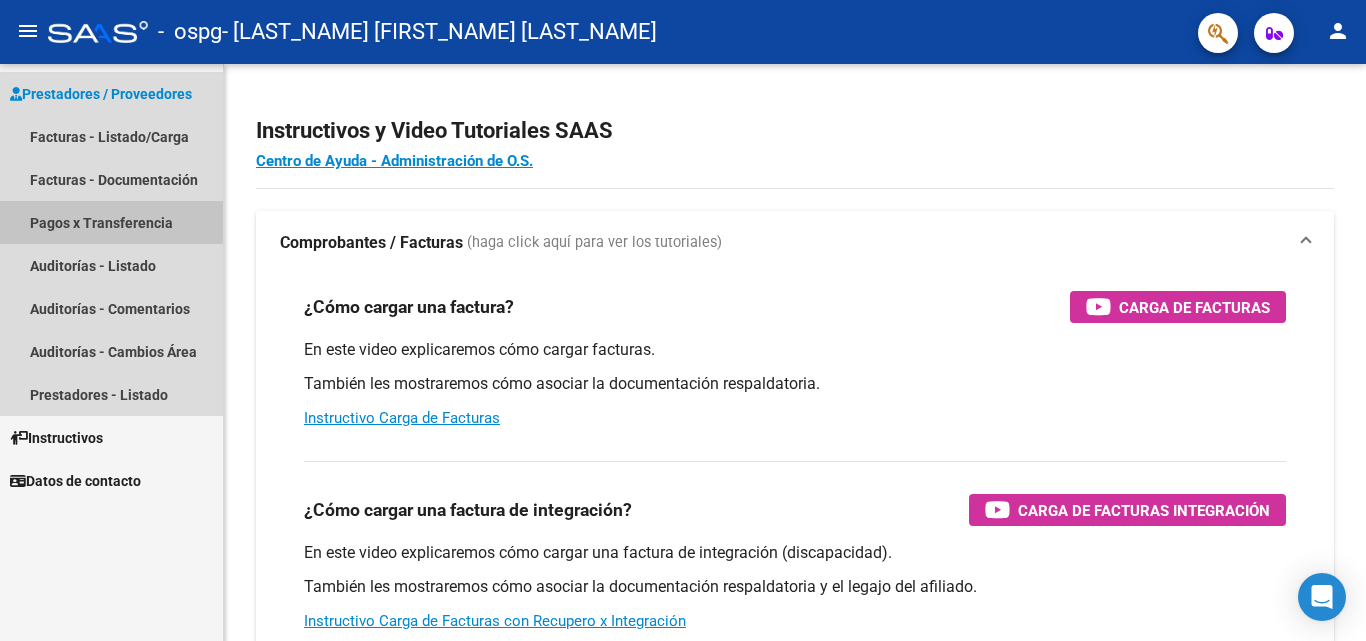click on "Pagos x Transferencia" at bounding box center [111, 222] 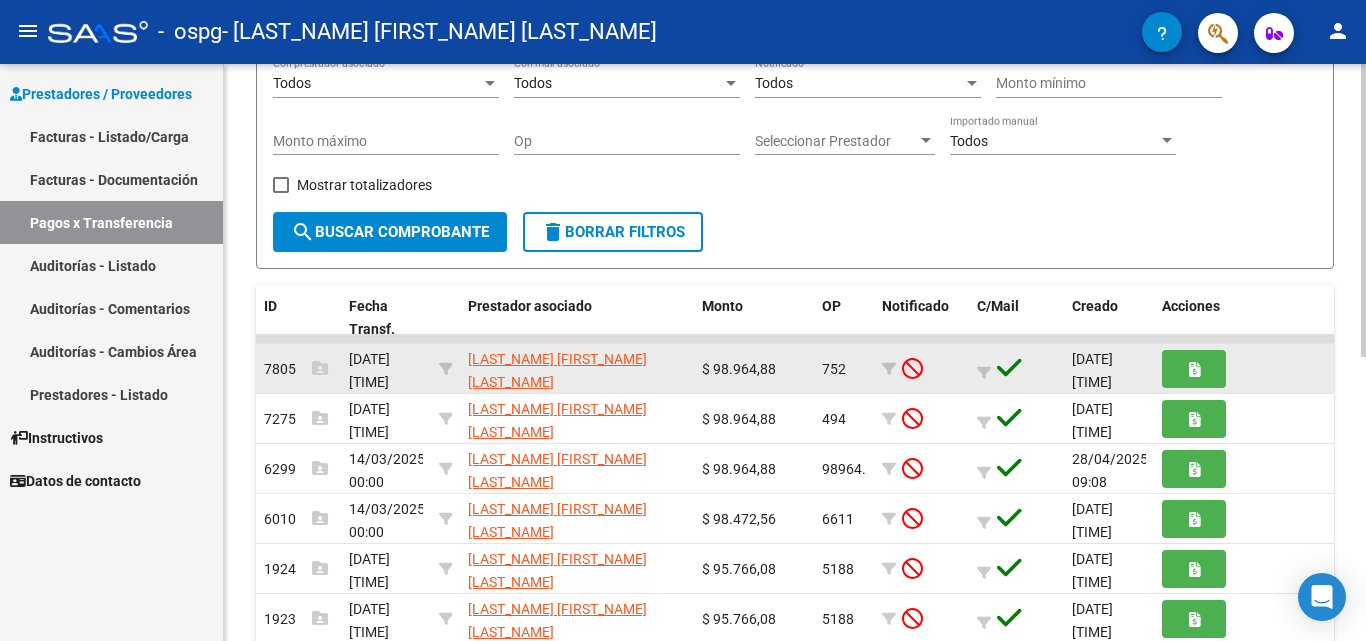 scroll, scrollTop: 200, scrollLeft: 0, axis: vertical 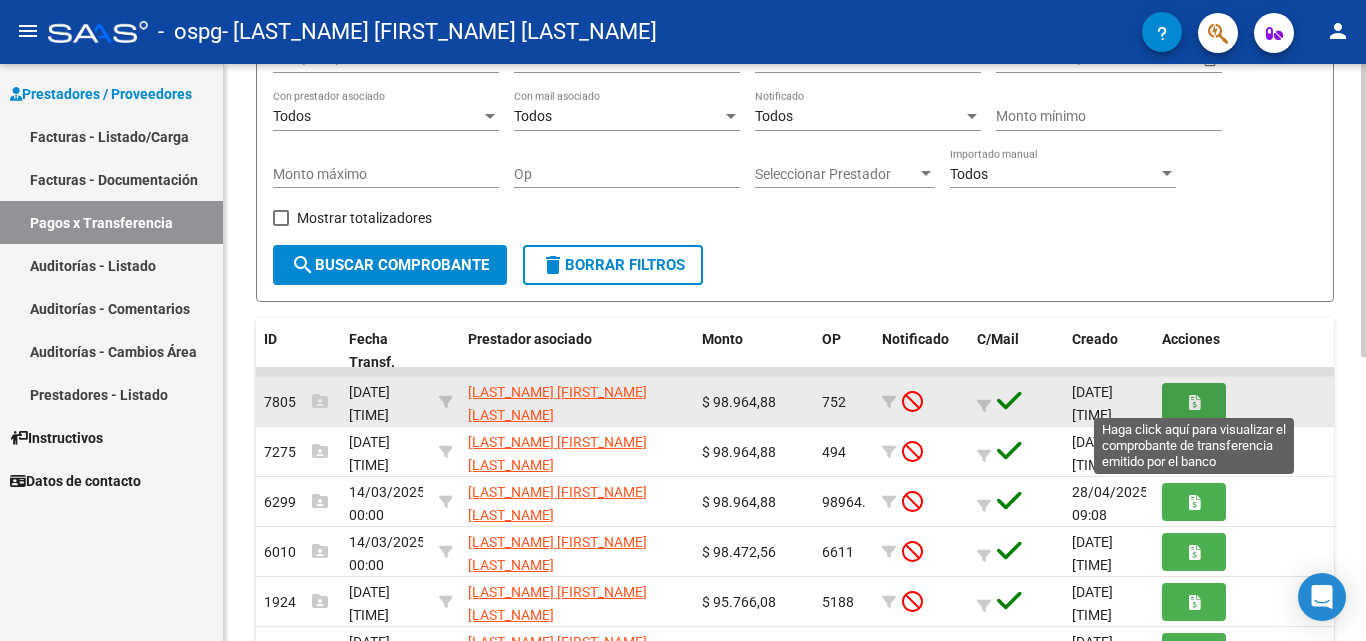 click 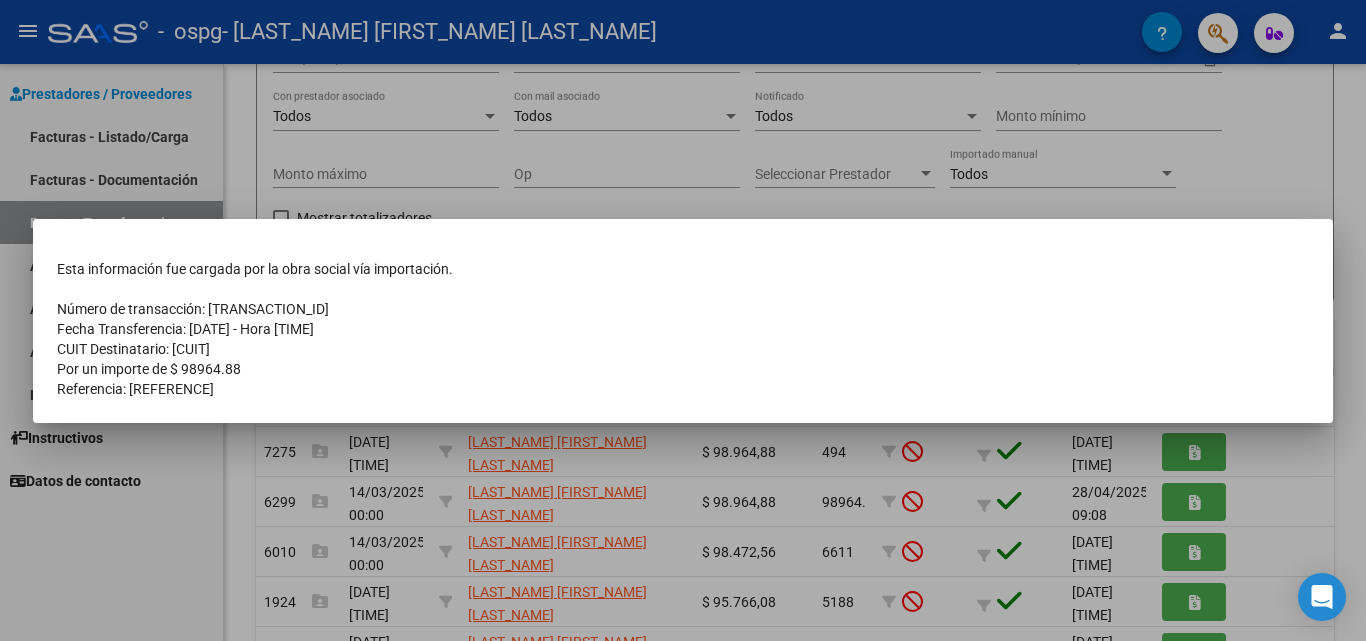 click at bounding box center (683, 320) 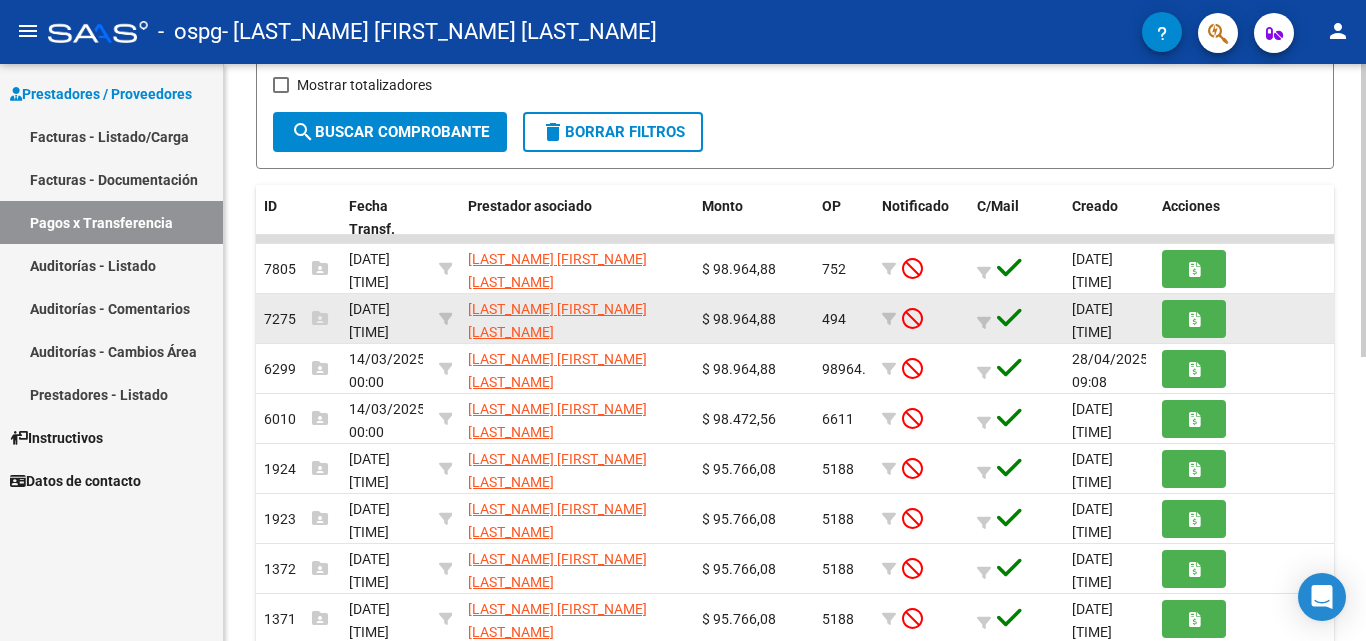 scroll, scrollTop: 300, scrollLeft: 0, axis: vertical 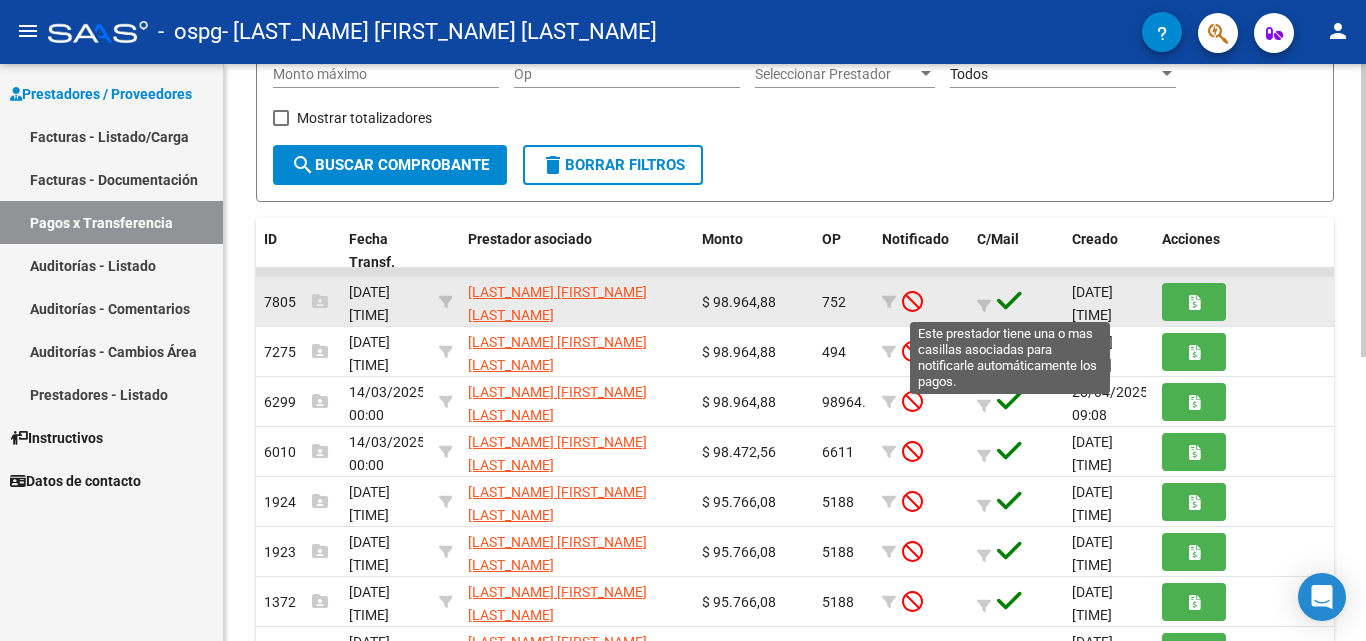 click 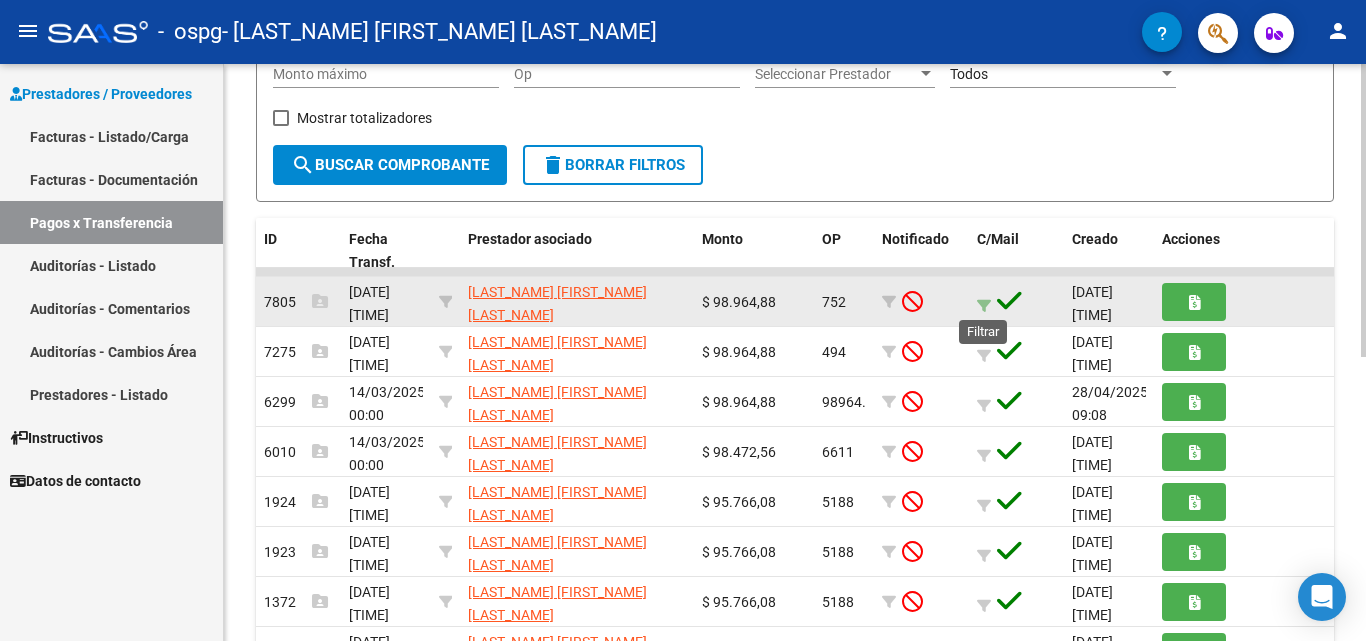 click 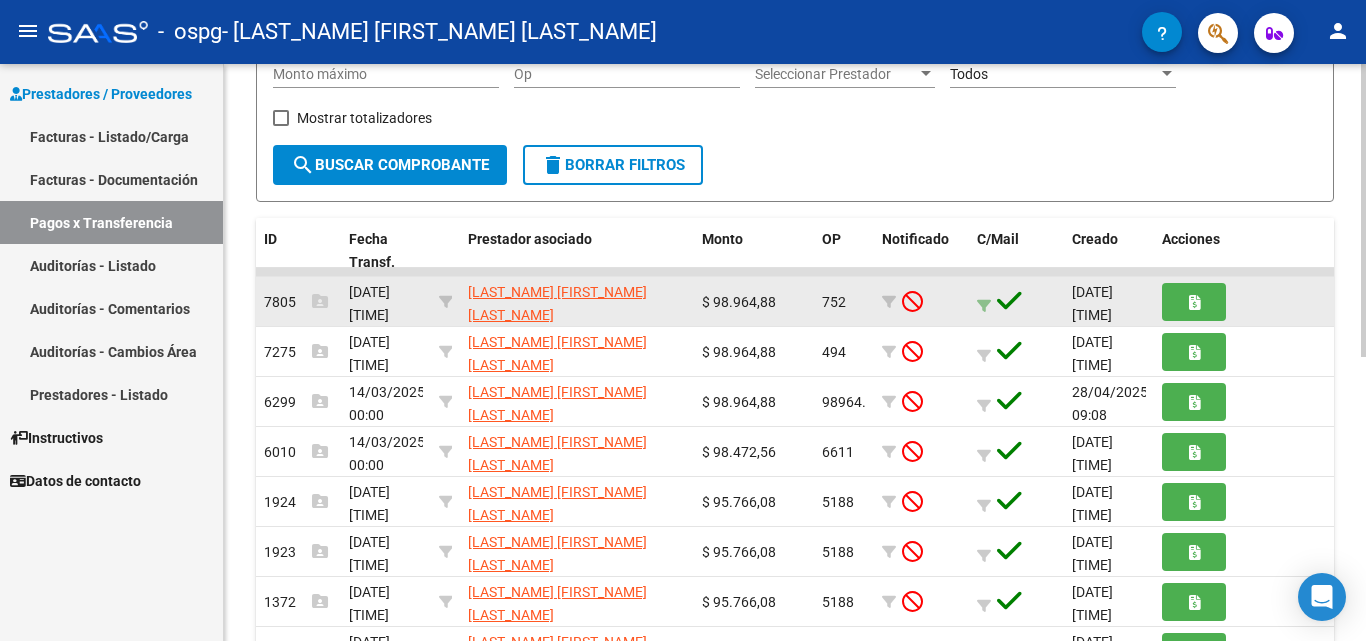 click 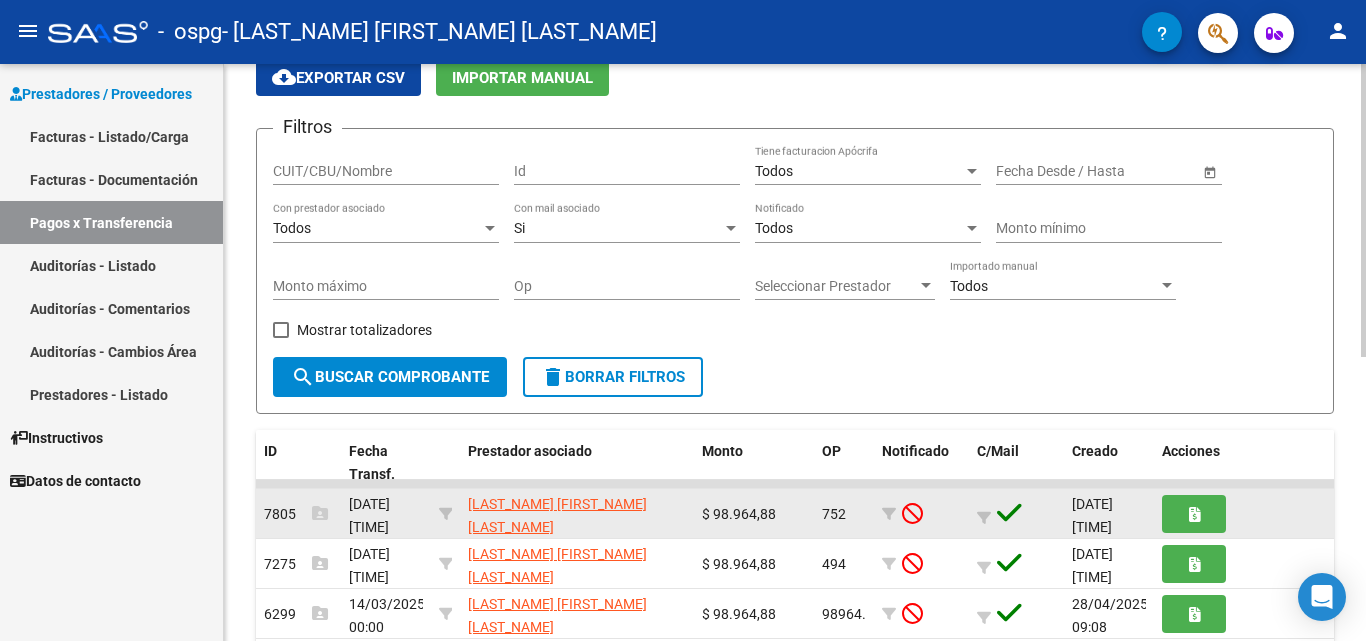 scroll, scrollTop: 200, scrollLeft: 0, axis: vertical 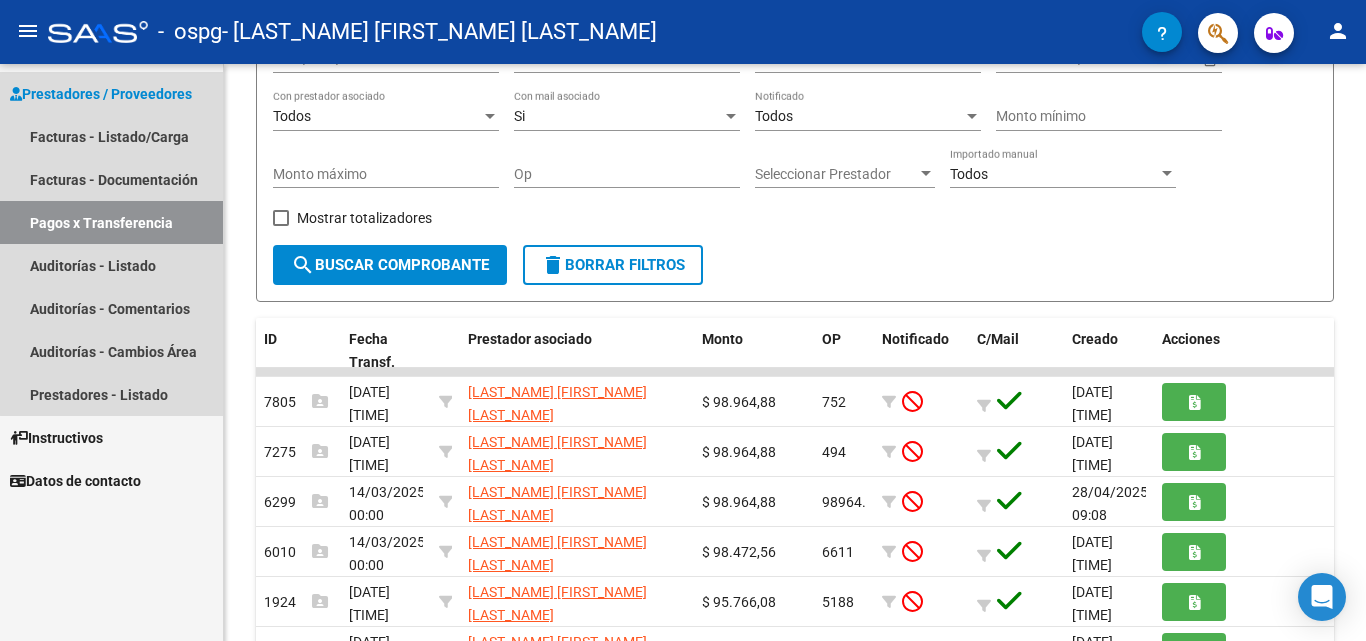 click on "Prestadores / Proveedores" at bounding box center [101, 94] 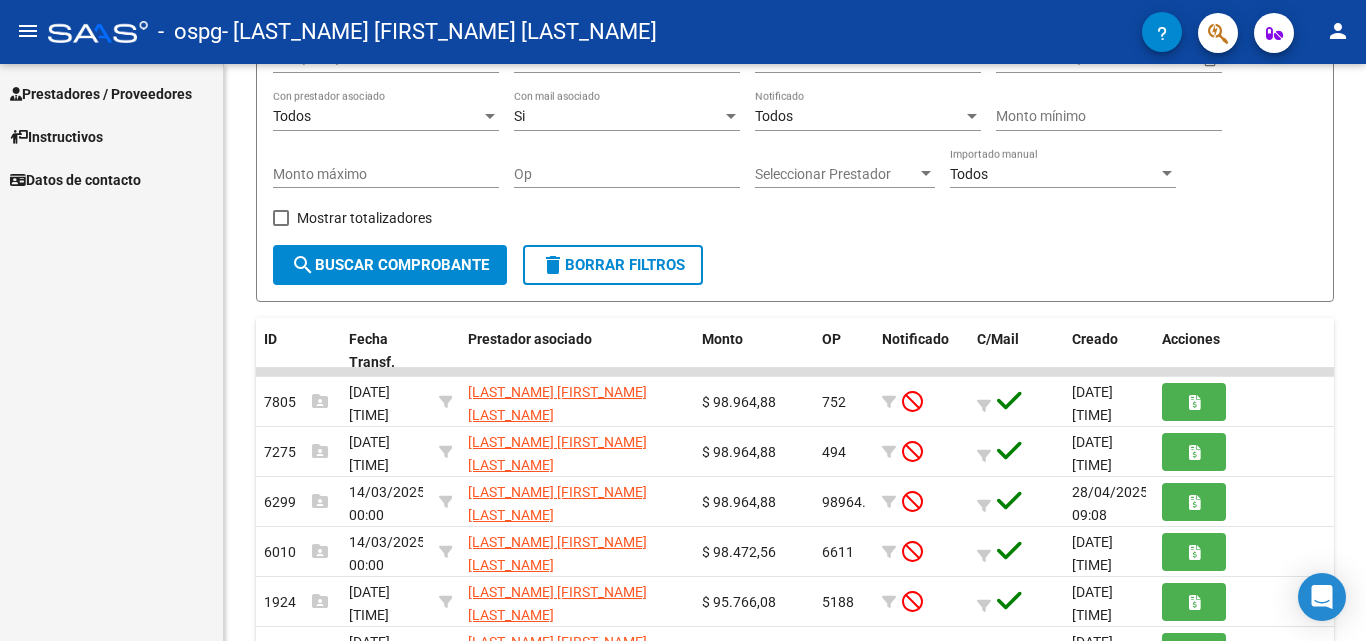 click on "Prestadores / Proveedores" at bounding box center (101, 94) 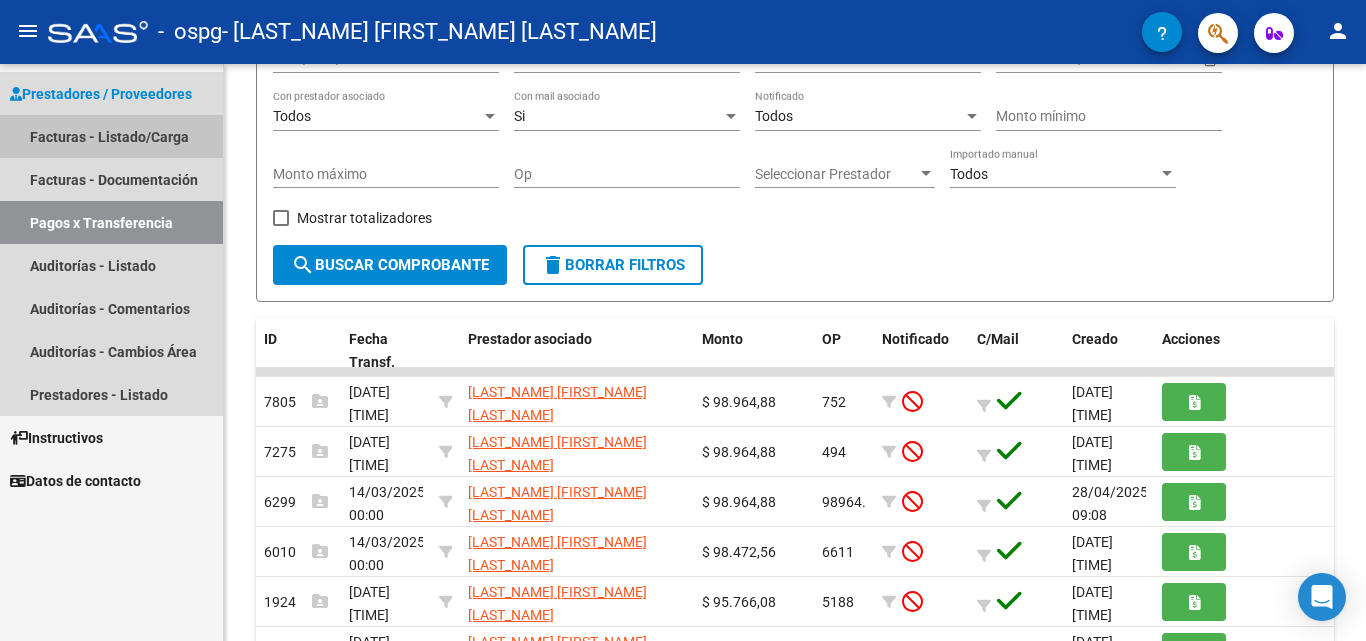 click on "Facturas - Listado/Carga" at bounding box center (111, 136) 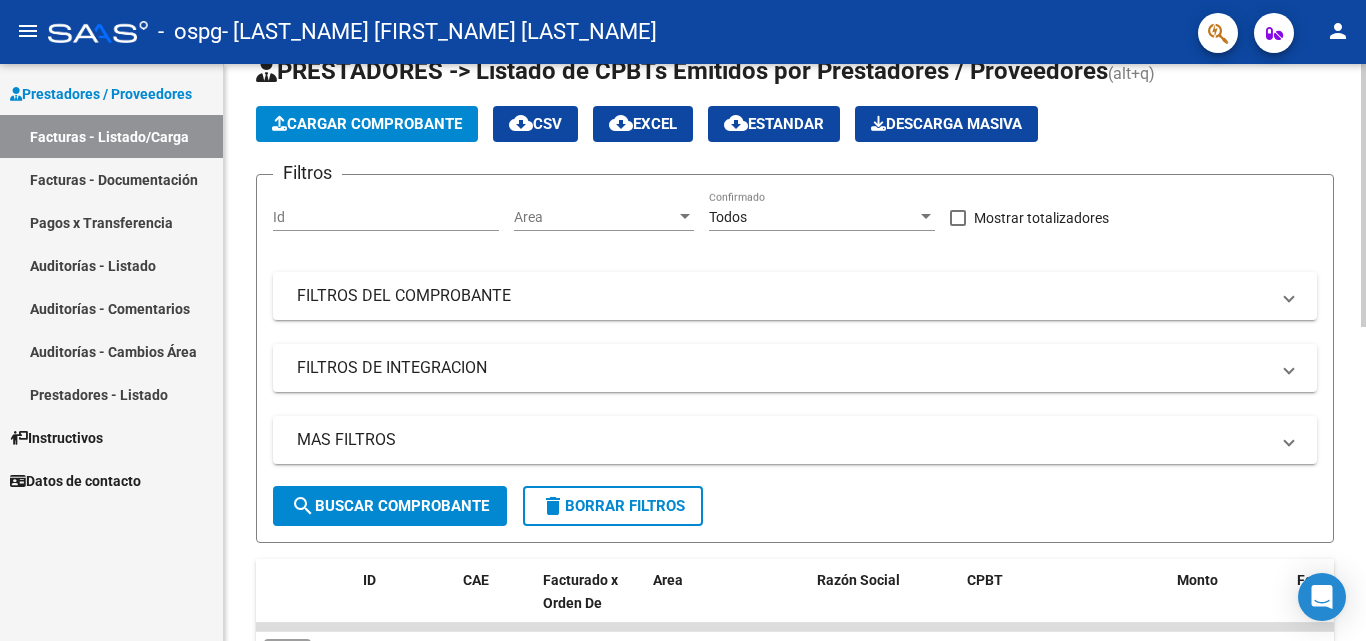 scroll, scrollTop: 0, scrollLeft: 0, axis: both 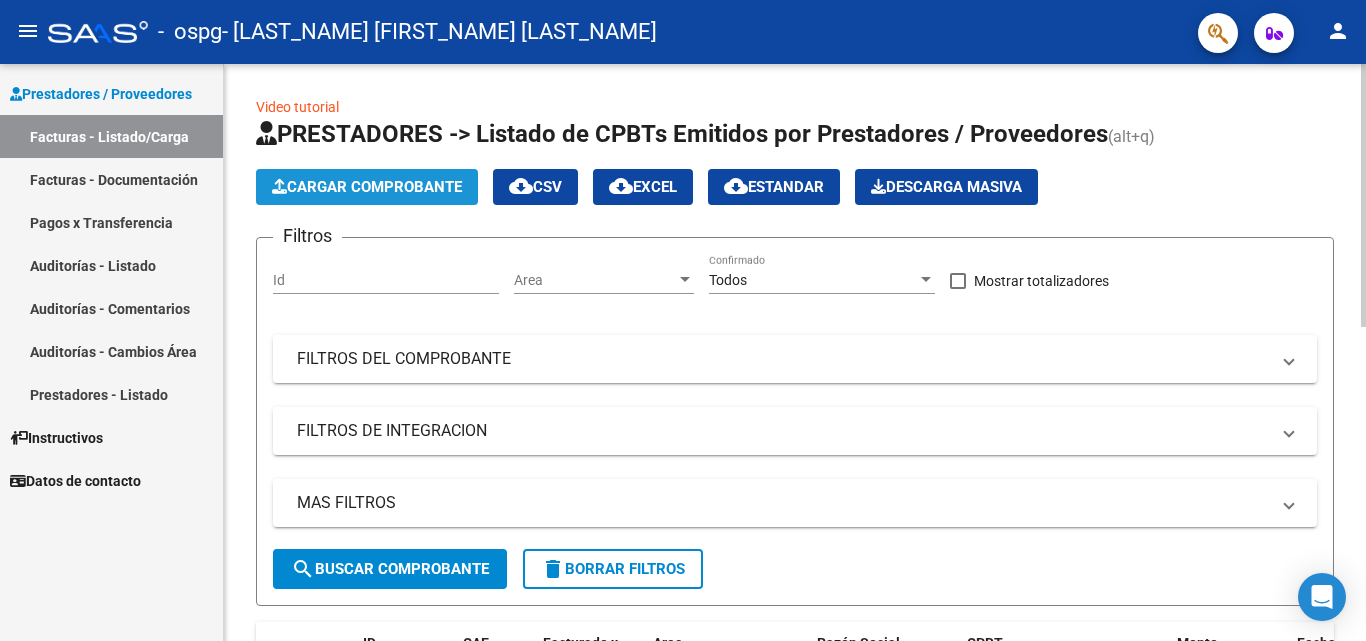 click on "Cargar Comprobante" 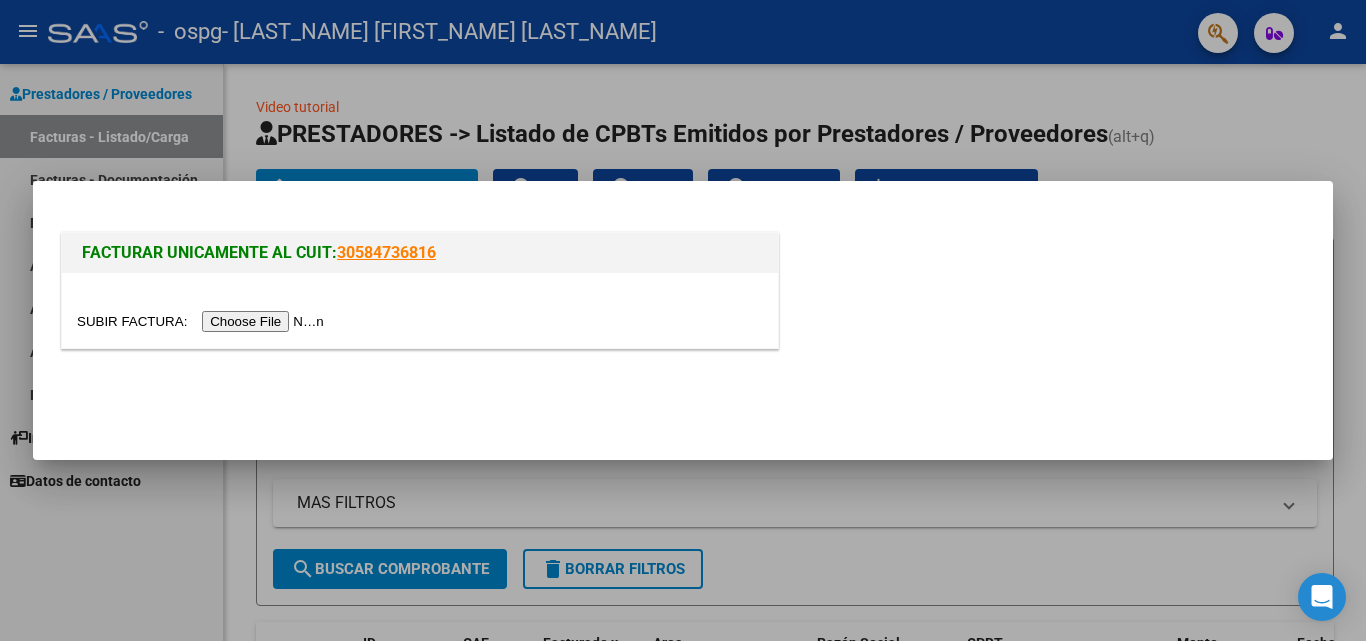 click at bounding box center [203, 321] 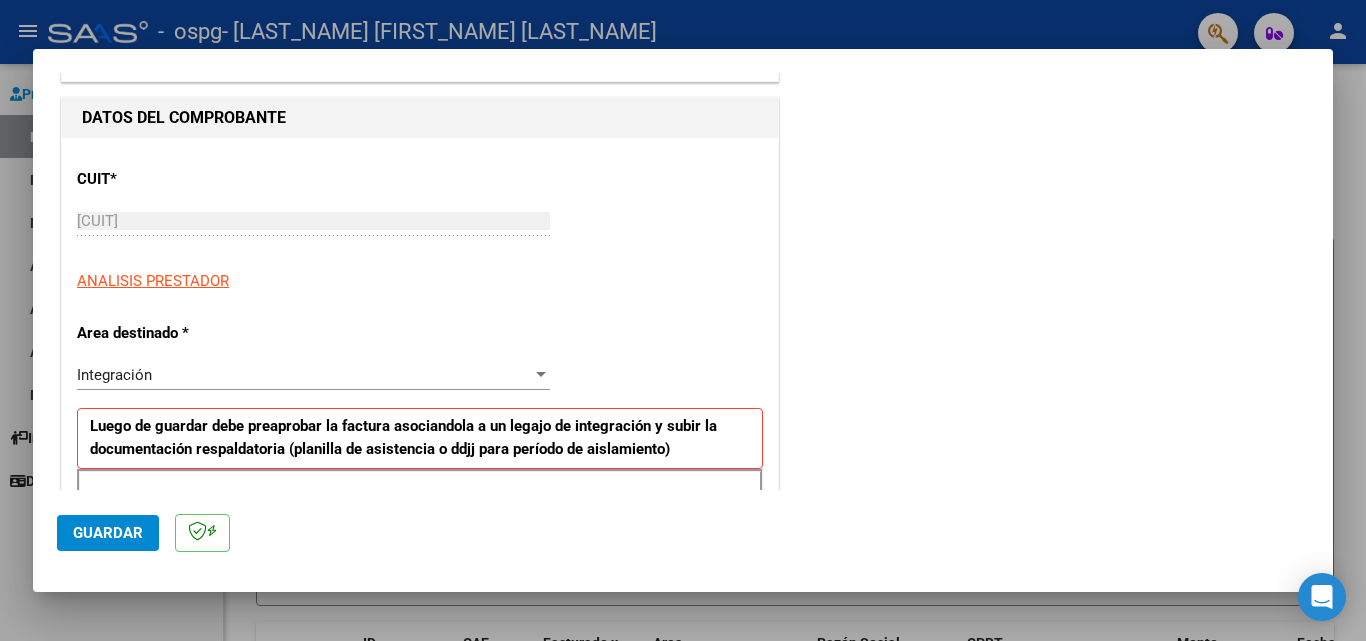 scroll, scrollTop: 300, scrollLeft: 0, axis: vertical 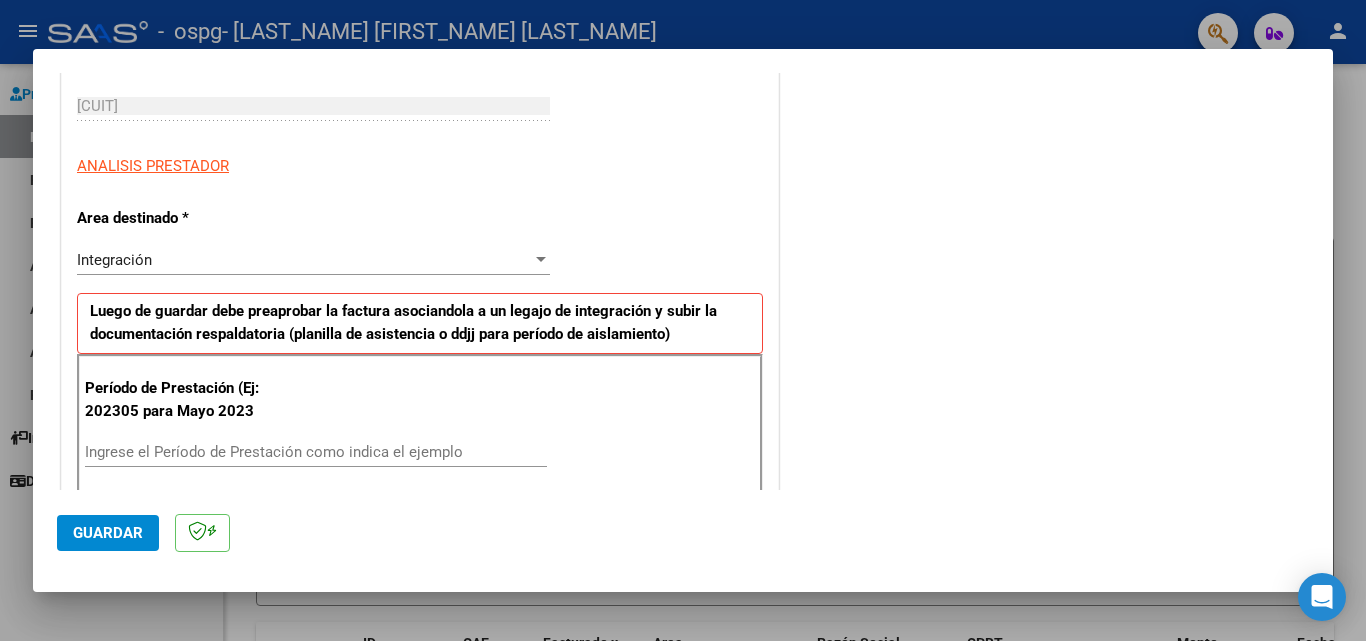 click on "Guardar" 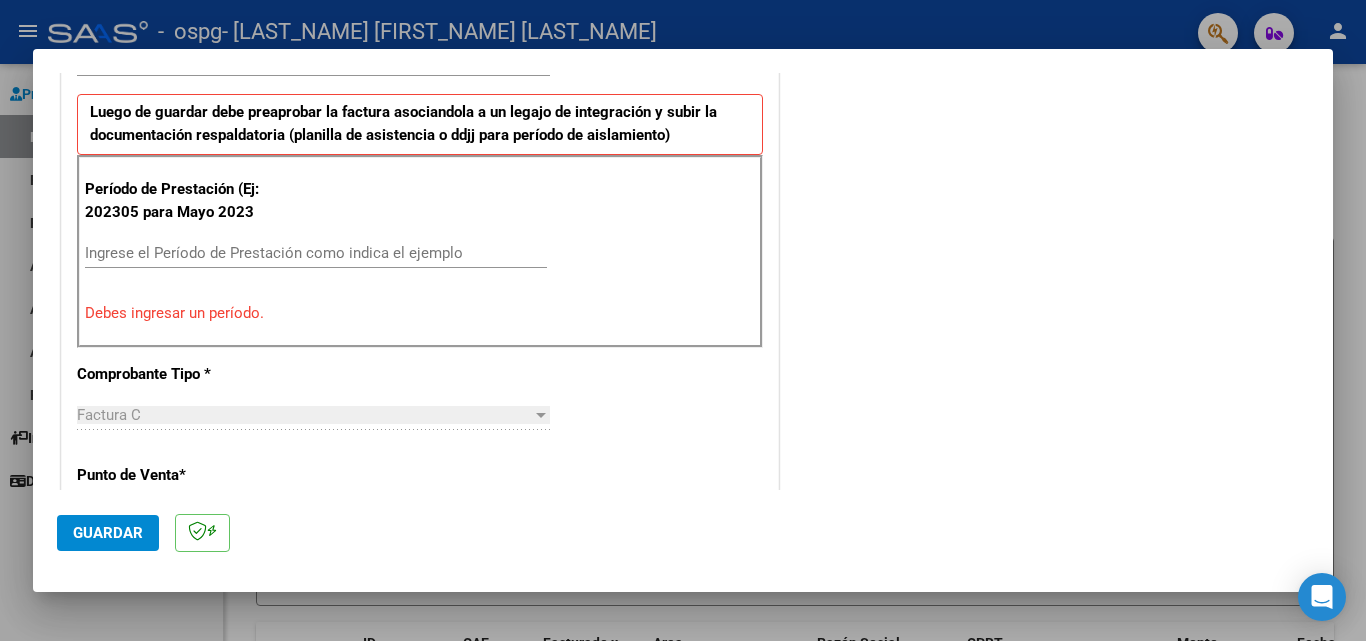 scroll, scrollTop: 351, scrollLeft: 0, axis: vertical 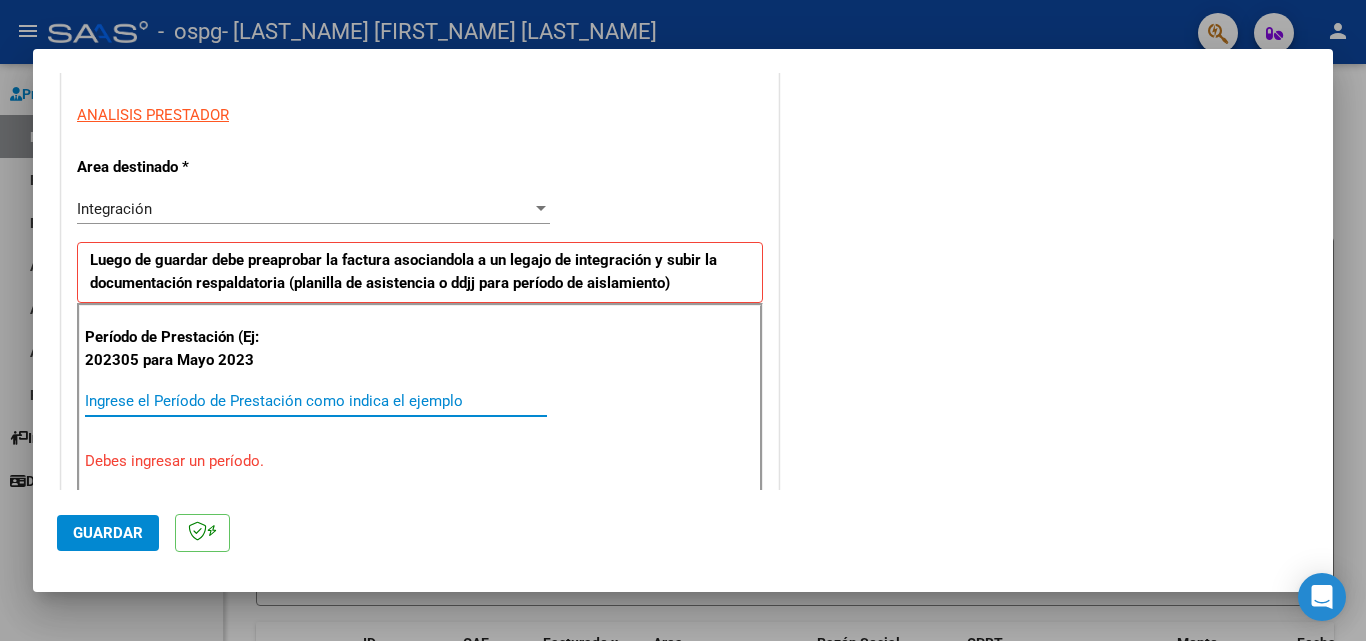 click on "Ingrese el Período de Prestación como indica el ejemplo" at bounding box center [316, 401] 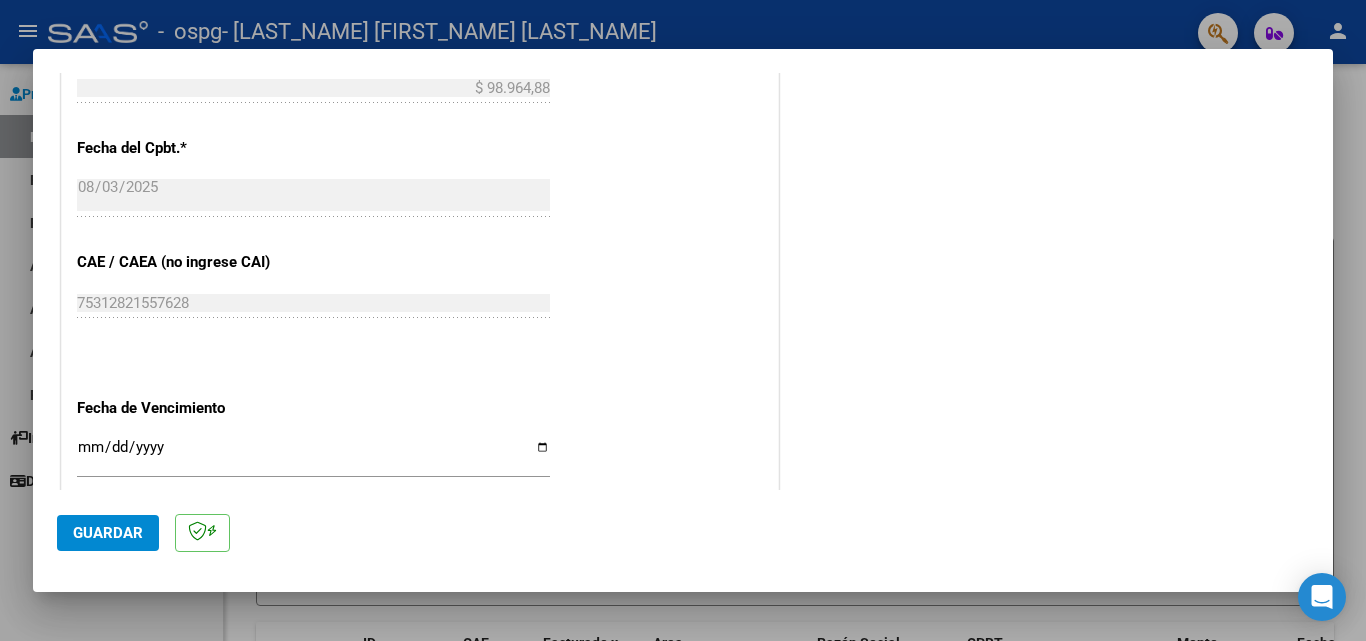 scroll, scrollTop: 1151, scrollLeft: 0, axis: vertical 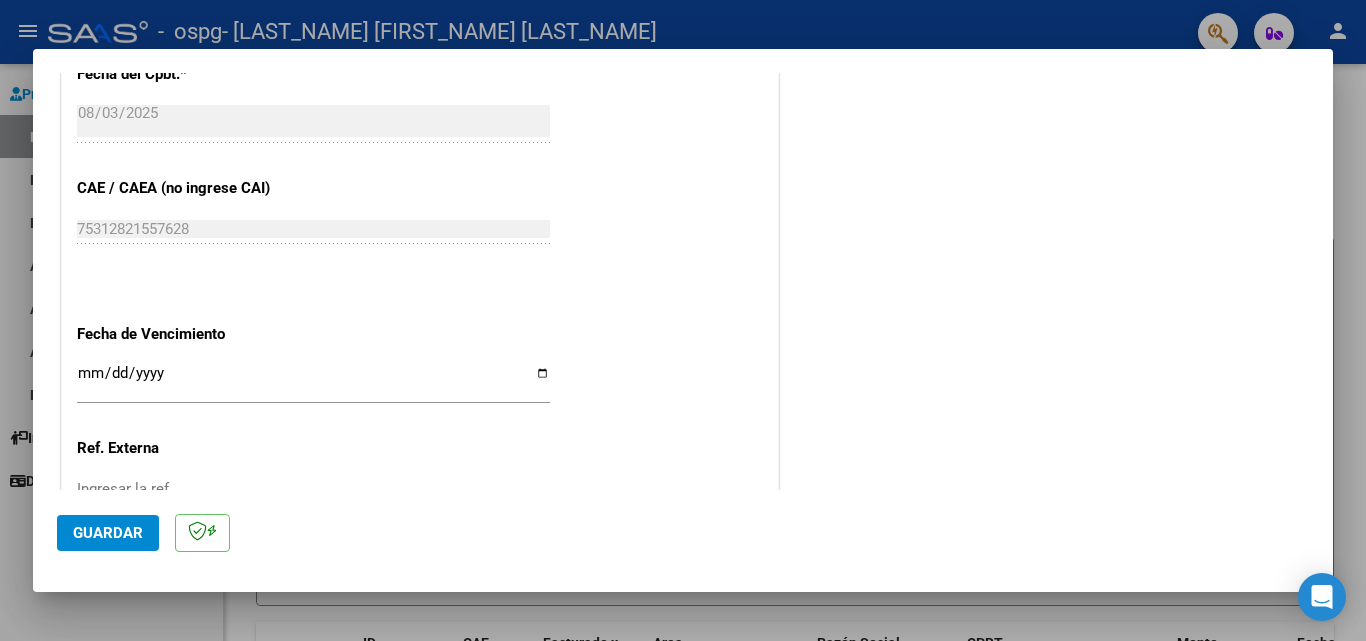 type on "202507" 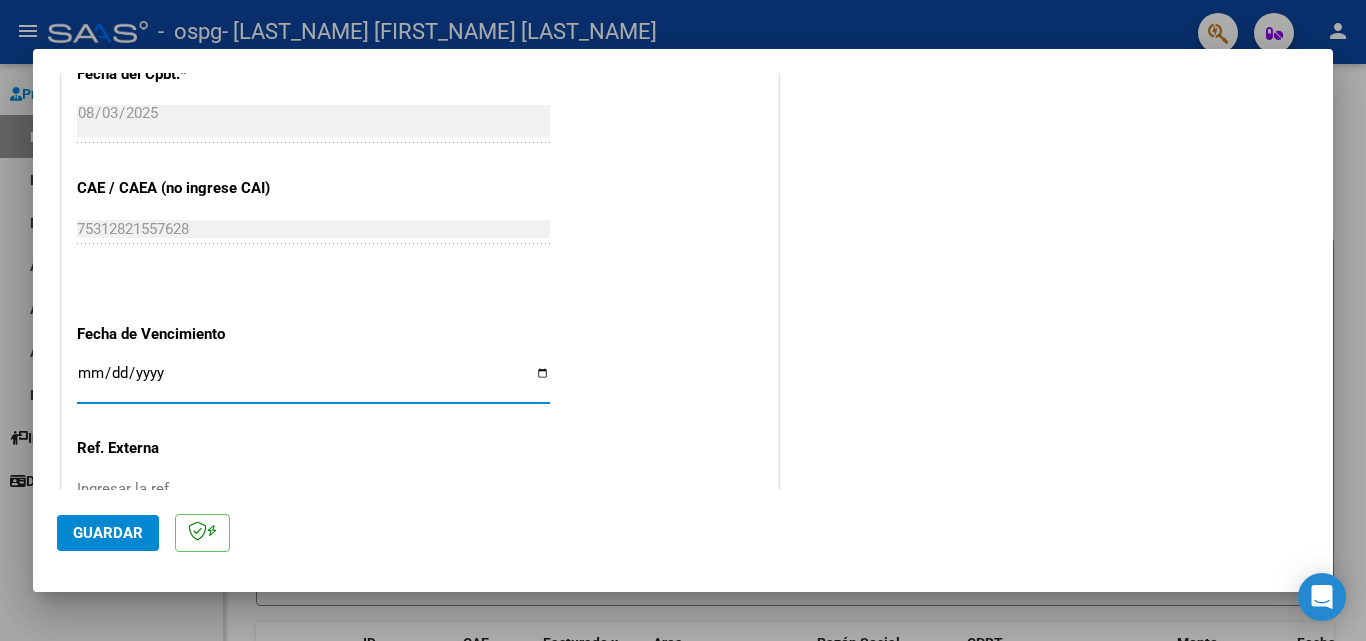 click on "Ingresar la fecha" at bounding box center (313, 381) 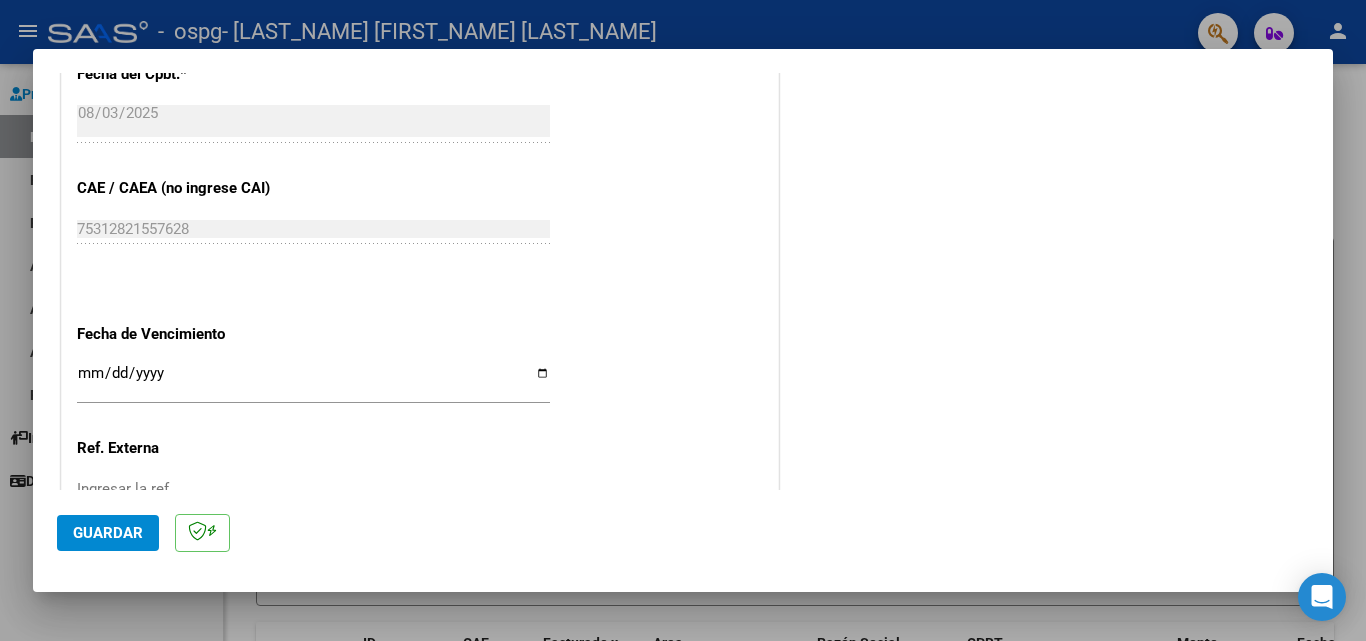 click on "Ingresar la fecha" 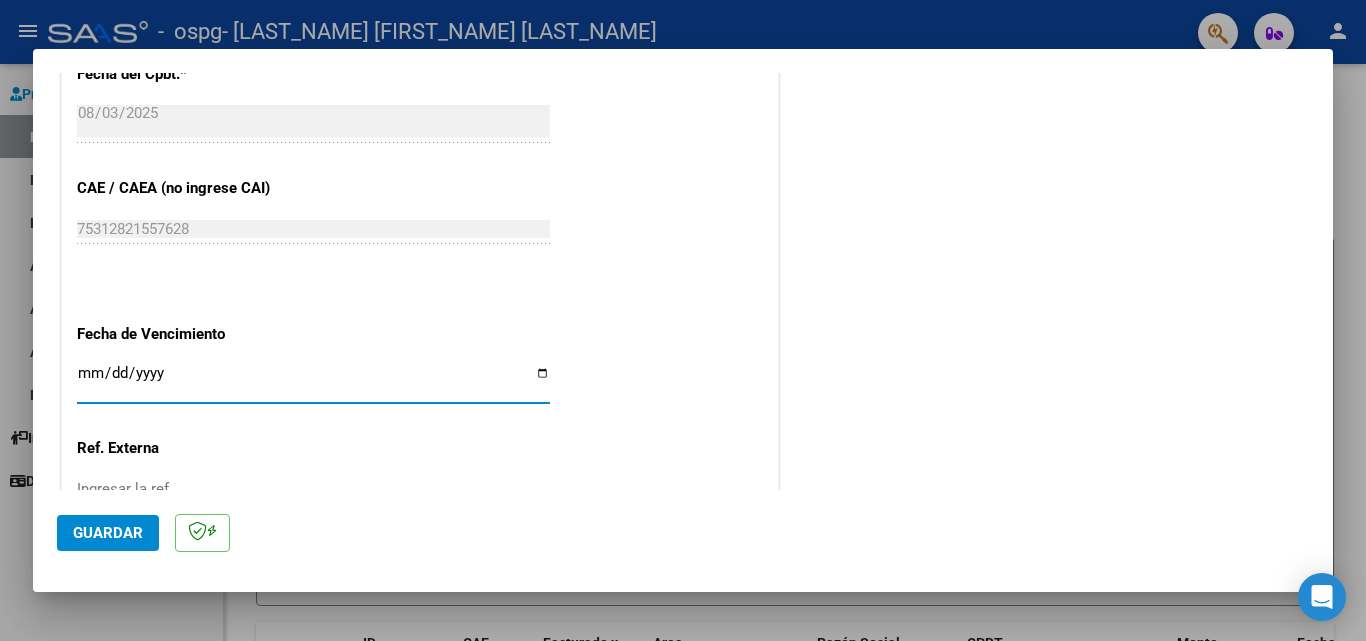 click on "Ingresar la fecha" at bounding box center [313, 381] 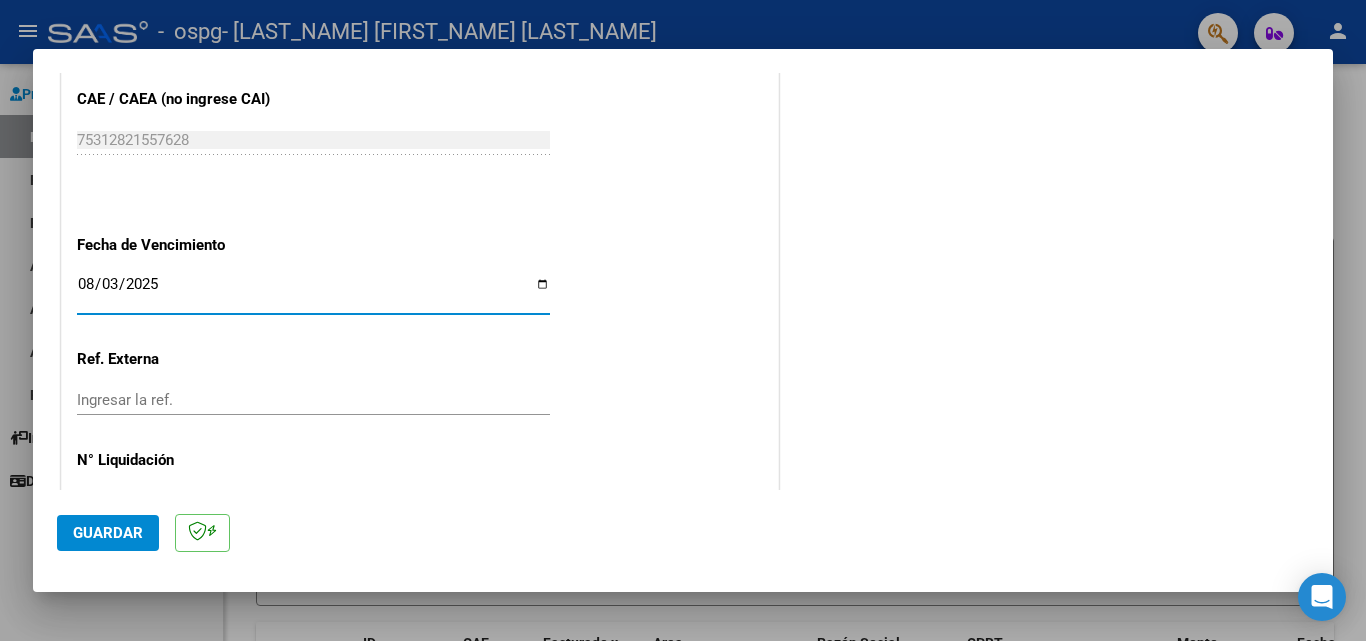 scroll, scrollTop: 1305, scrollLeft: 0, axis: vertical 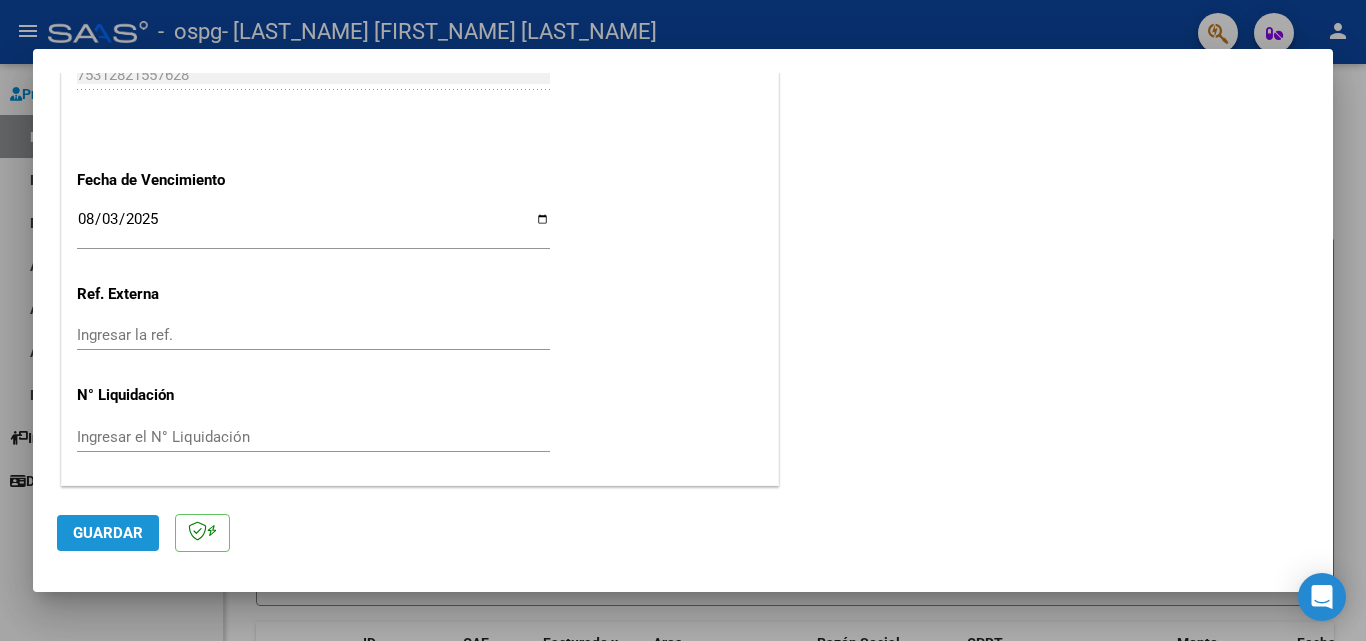 click on "Guardar" 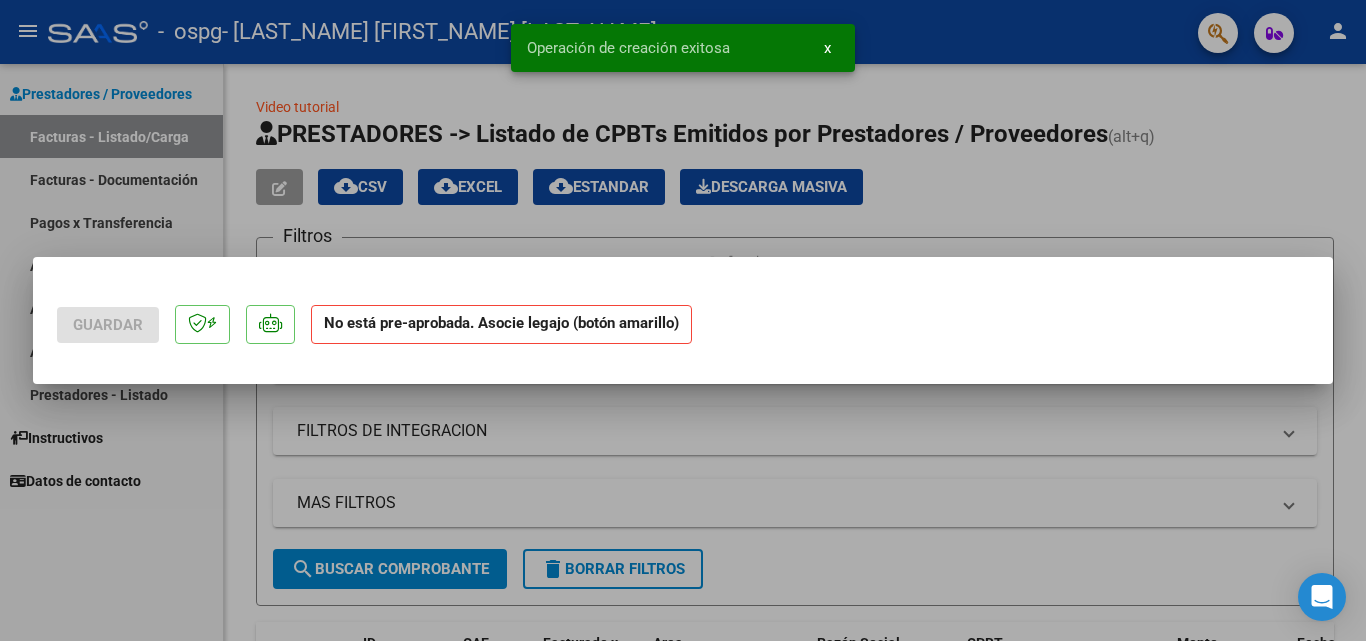 scroll, scrollTop: 0, scrollLeft: 0, axis: both 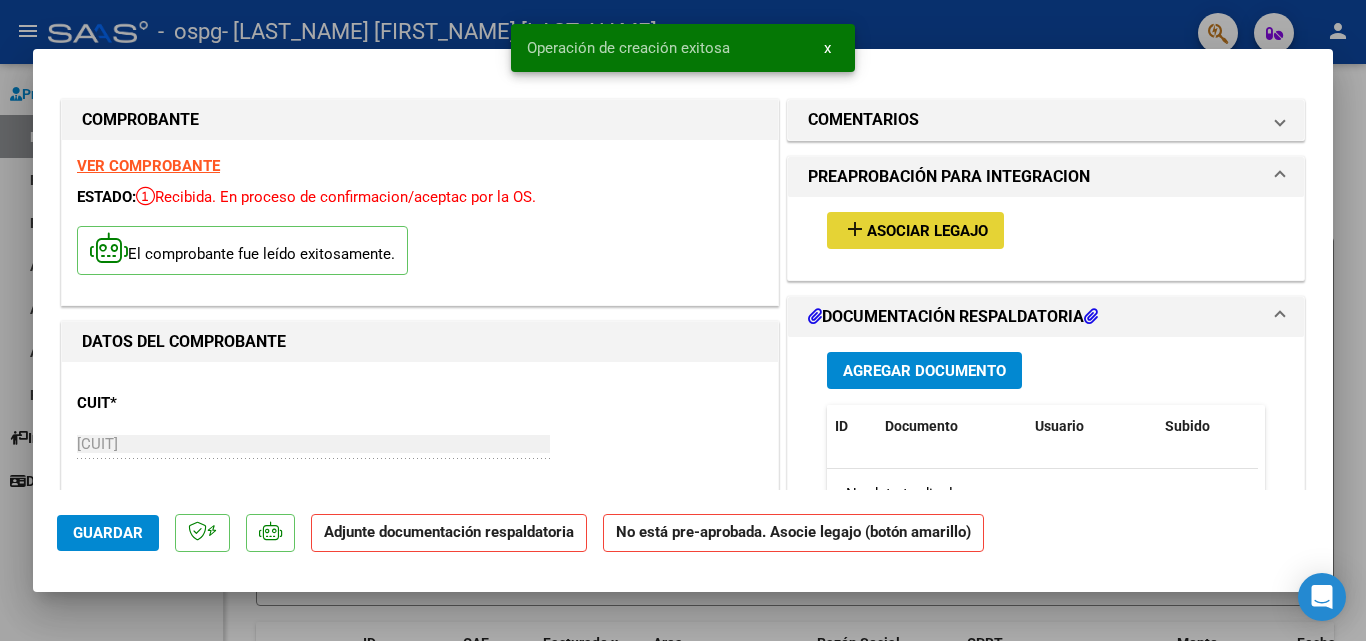 click on "Asociar Legajo" at bounding box center [927, 231] 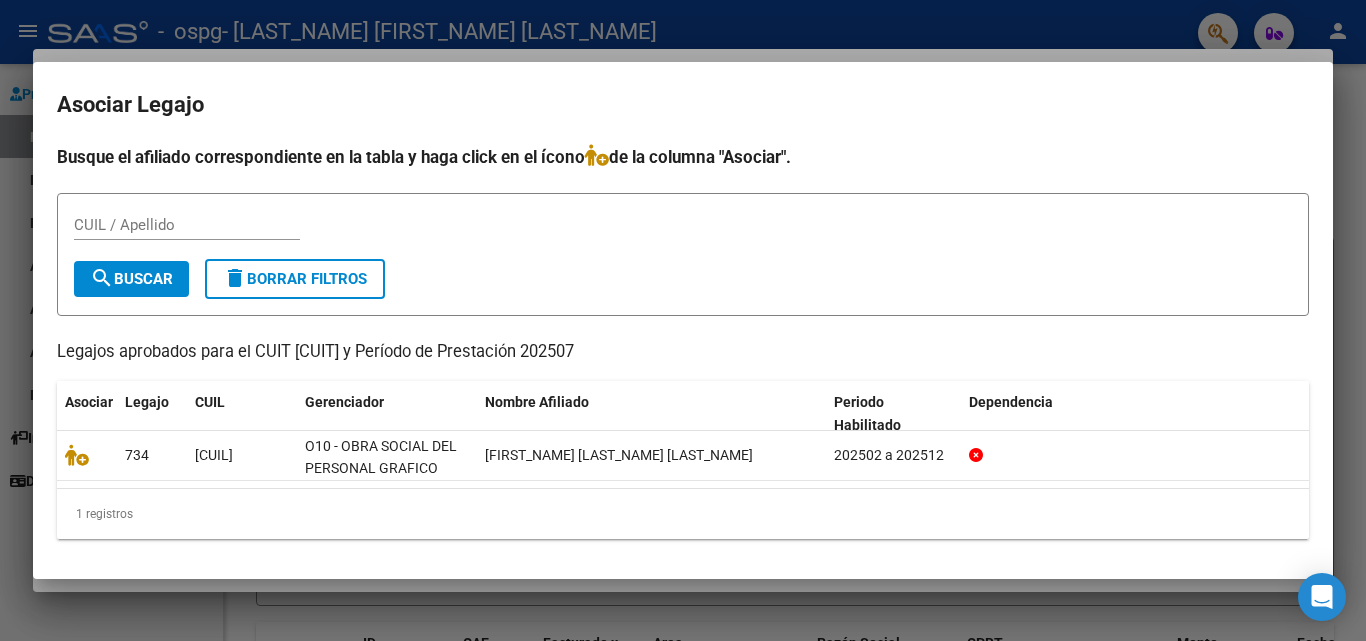 click at bounding box center (597, 155) 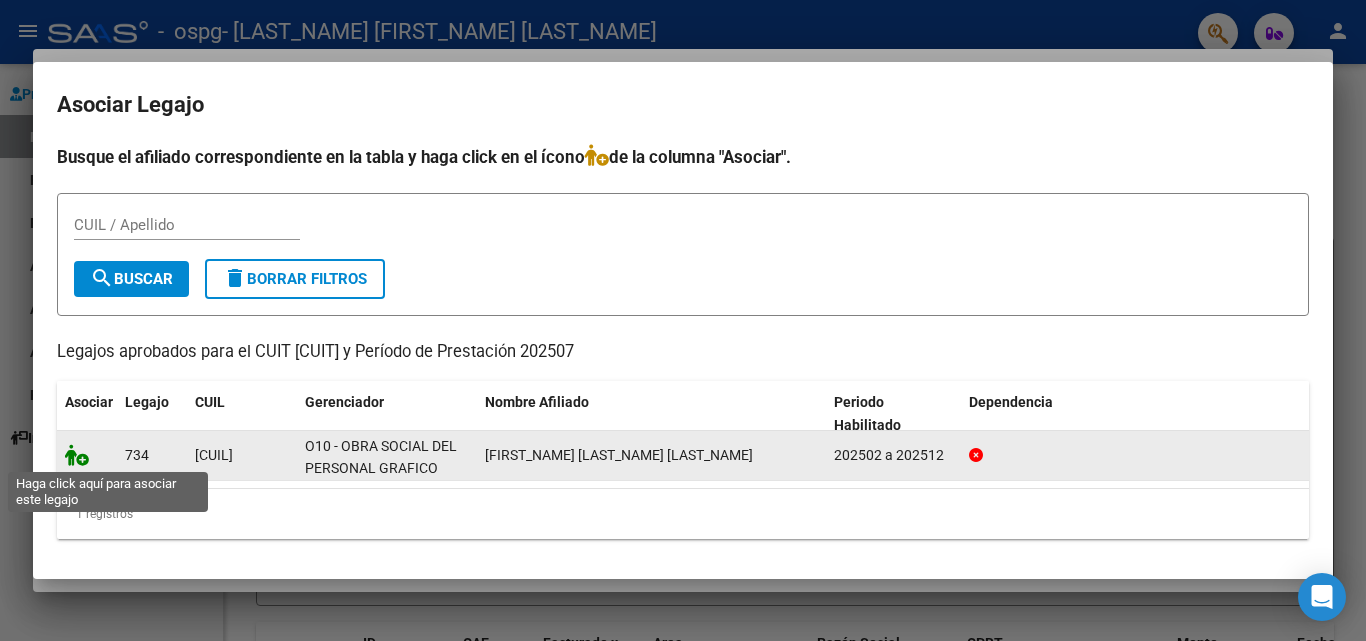 click 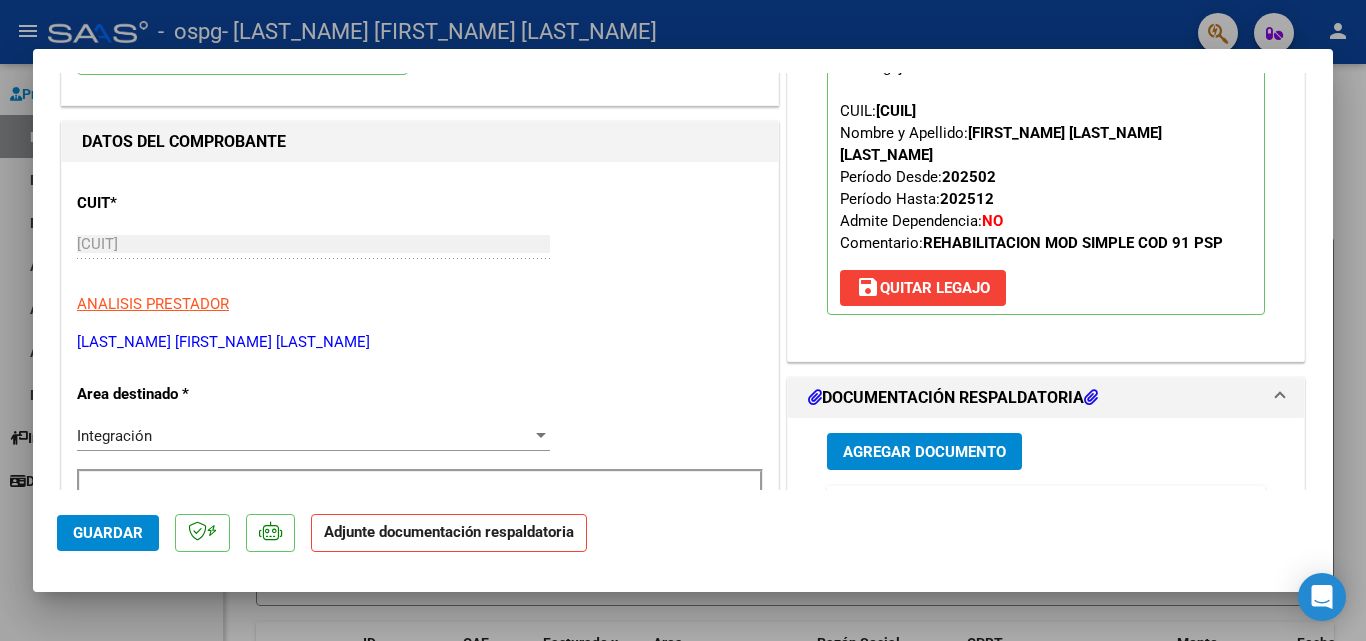 scroll, scrollTop: 400, scrollLeft: 0, axis: vertical 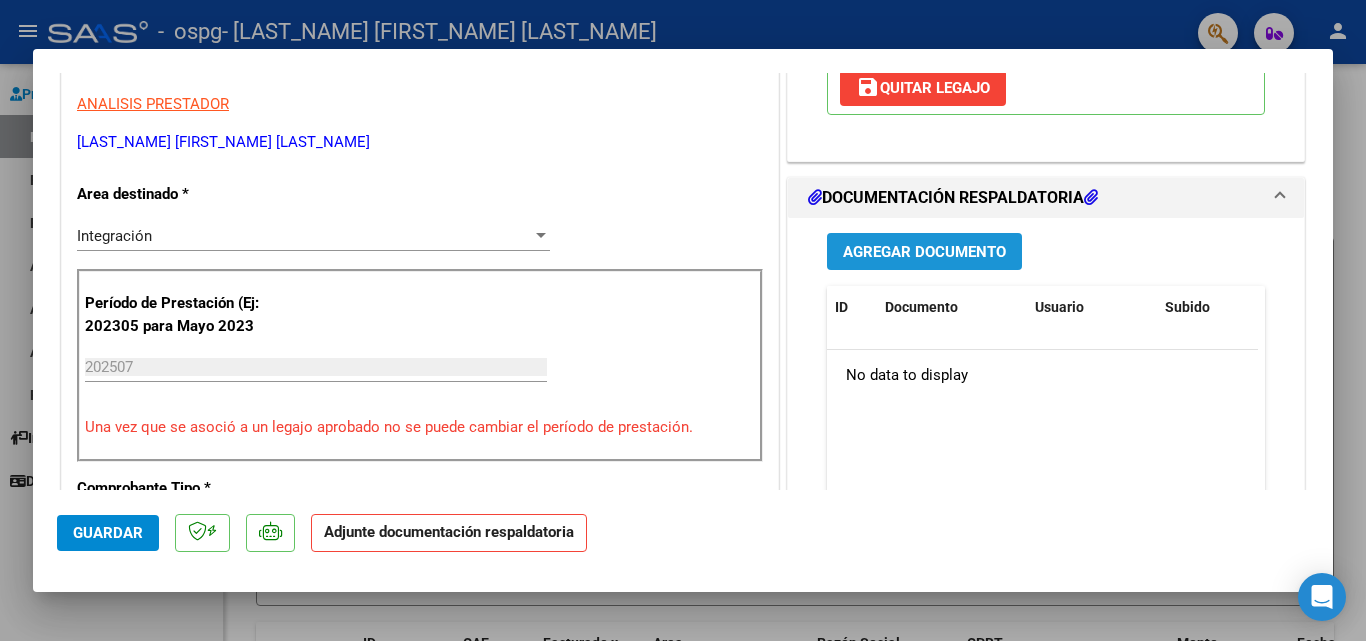 click on "Agregar Documento" at bounding box center [924, 252] 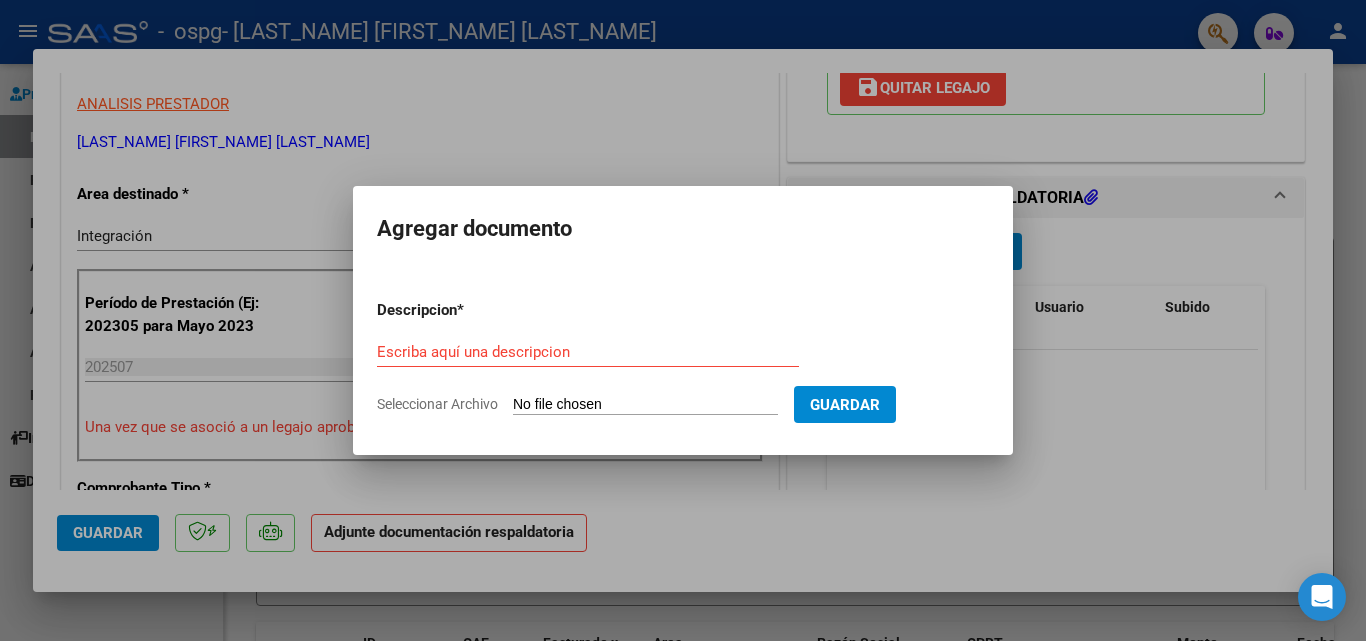 click on "Seleccionar Archivo" at bounding box center (645, 405) 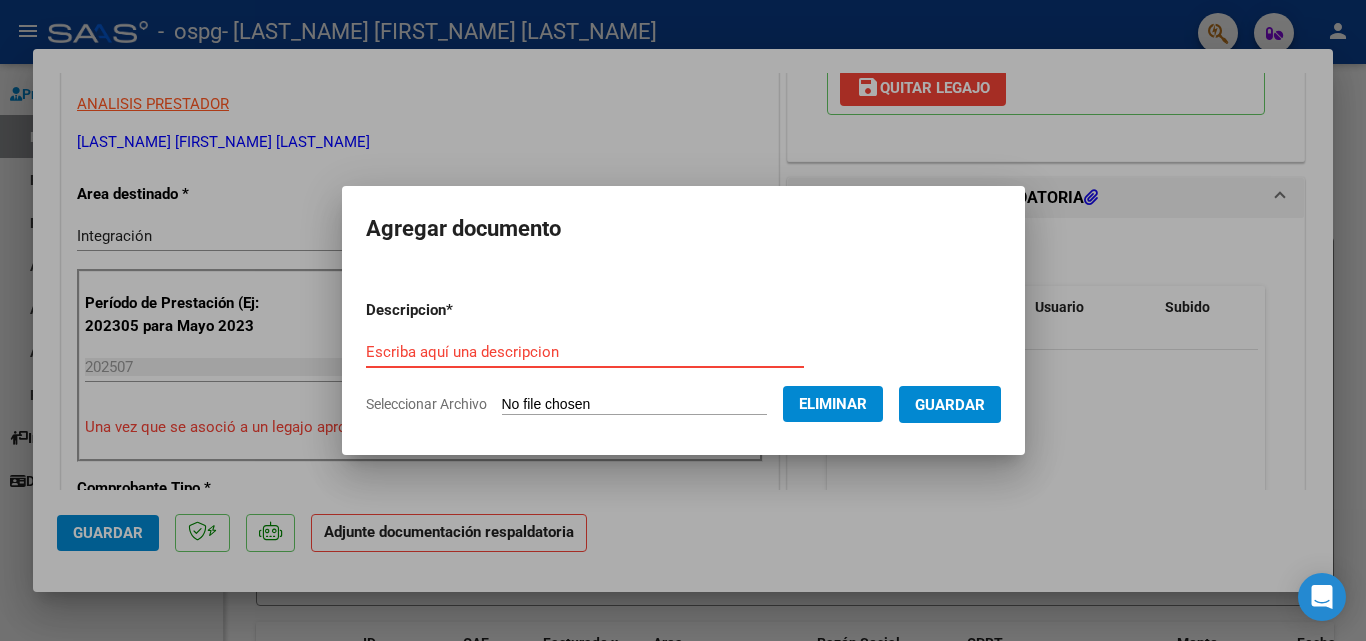click on "Escriba aquí una descripcion" at bounding box center [585, 352] 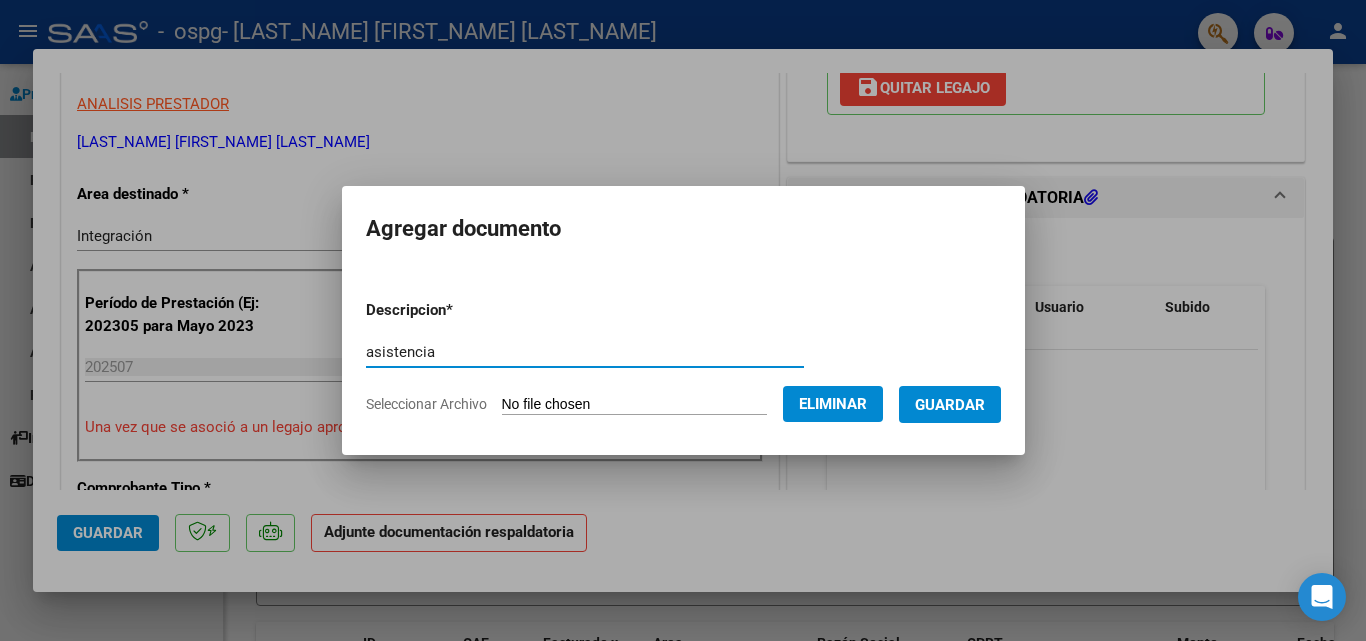 type on "asistencia" 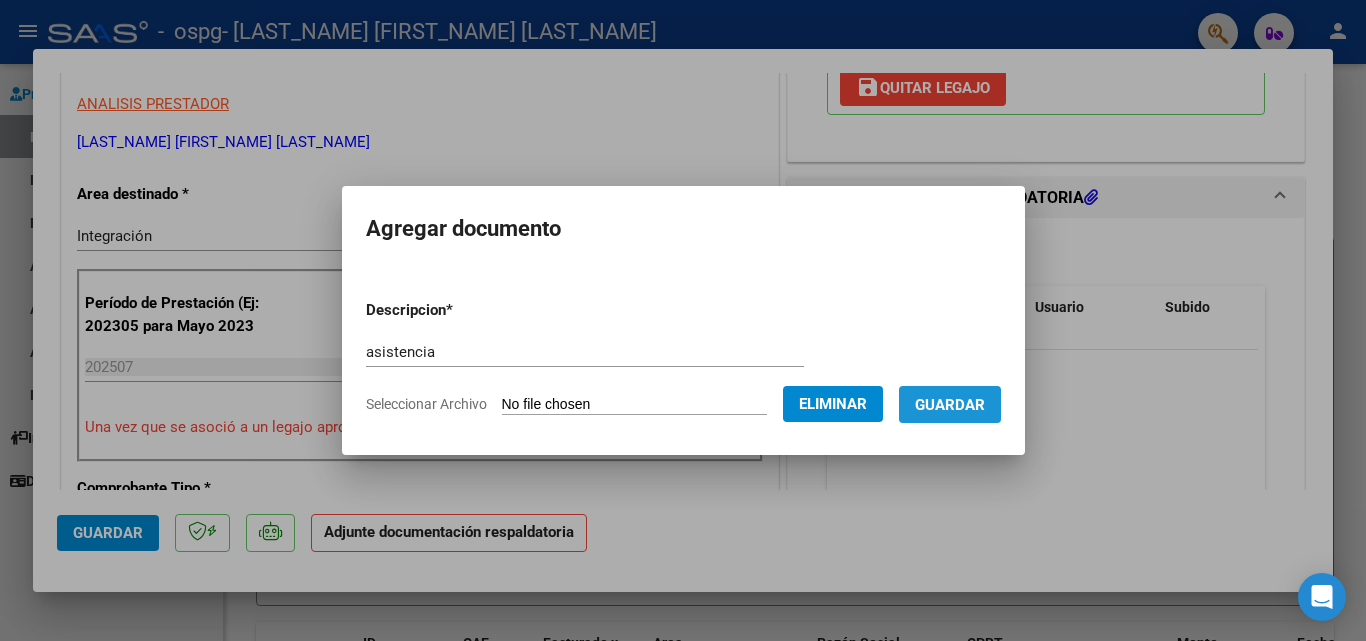 click on "Guardar" at bounding box center (950, 405) 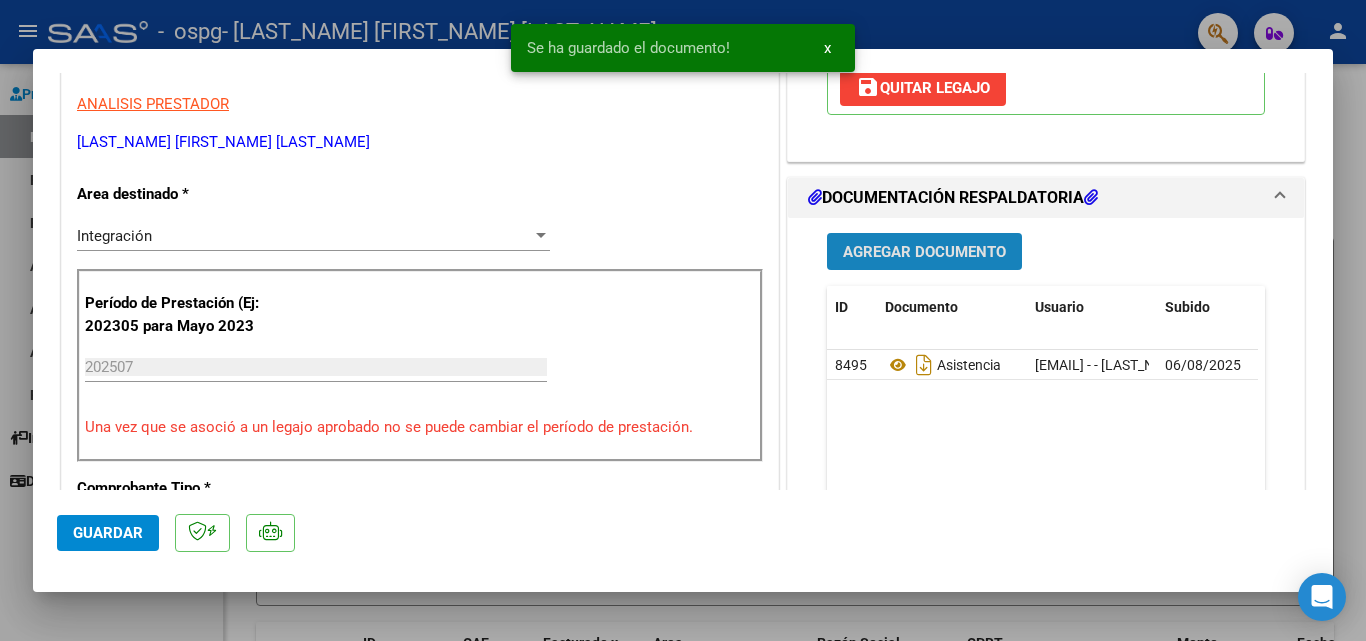 click on "Agregar Documento" at bounding box center (924, 252) 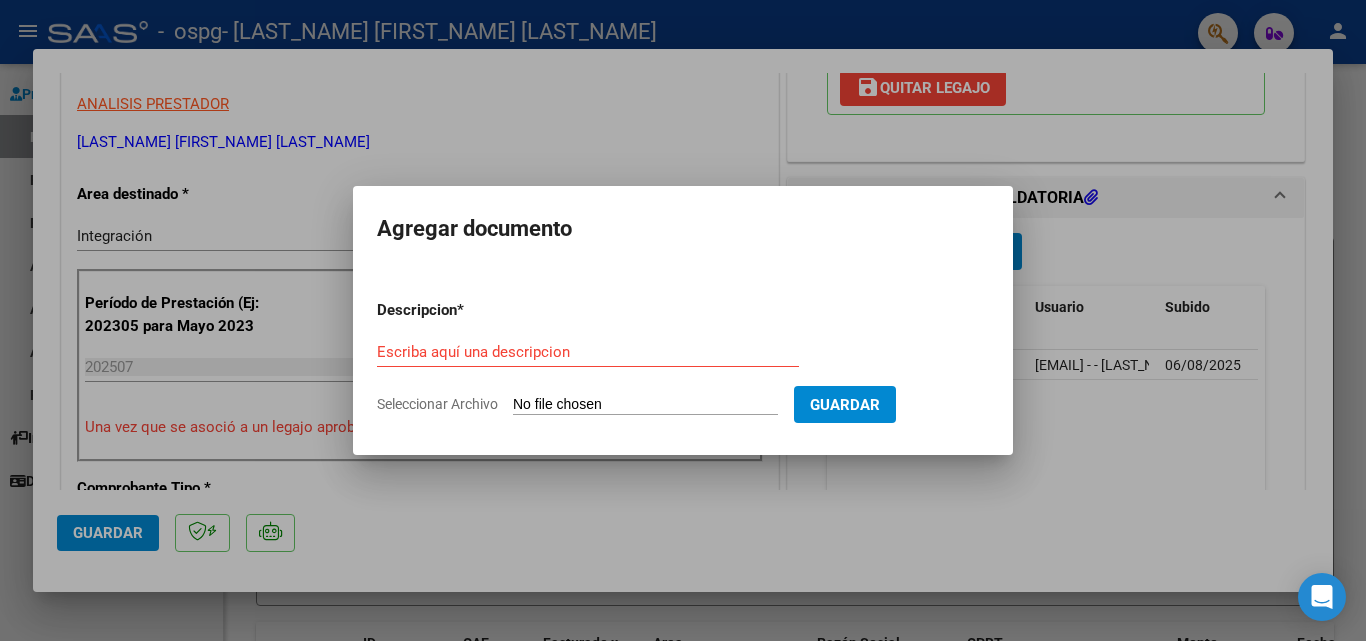 click on "Seleccionar Archivo" at bounding box center (645, 405) 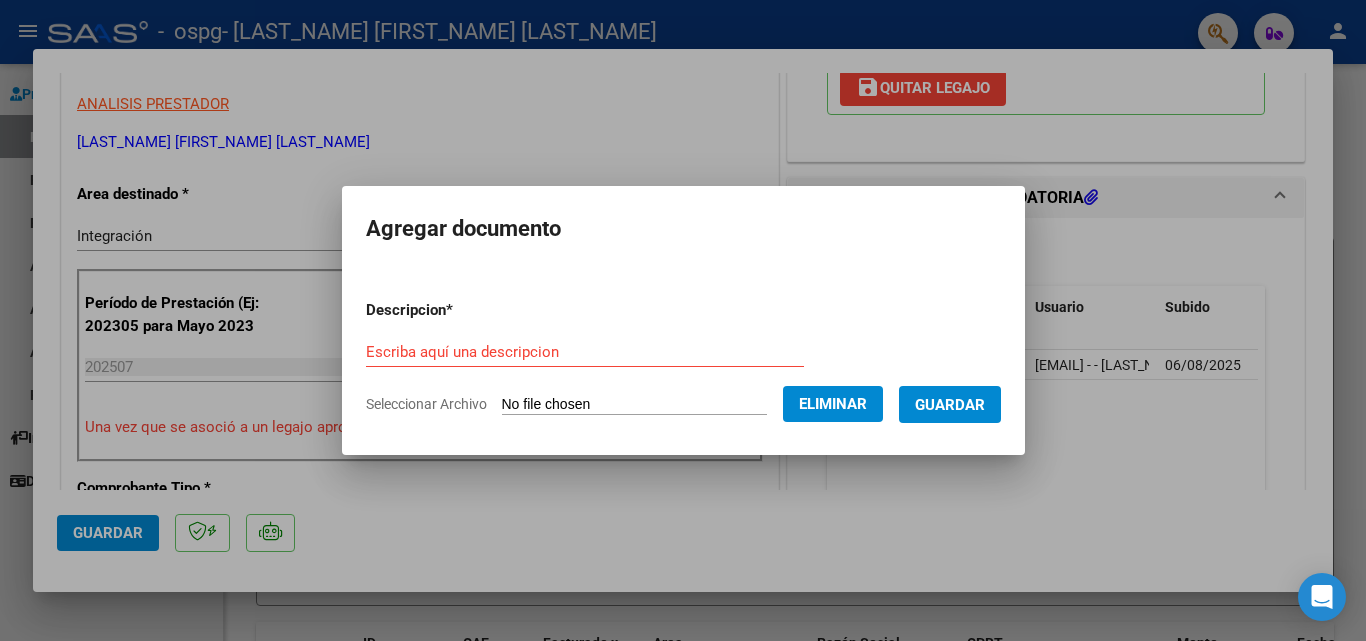 click on "Guardar" at bounding box center [950, 405] 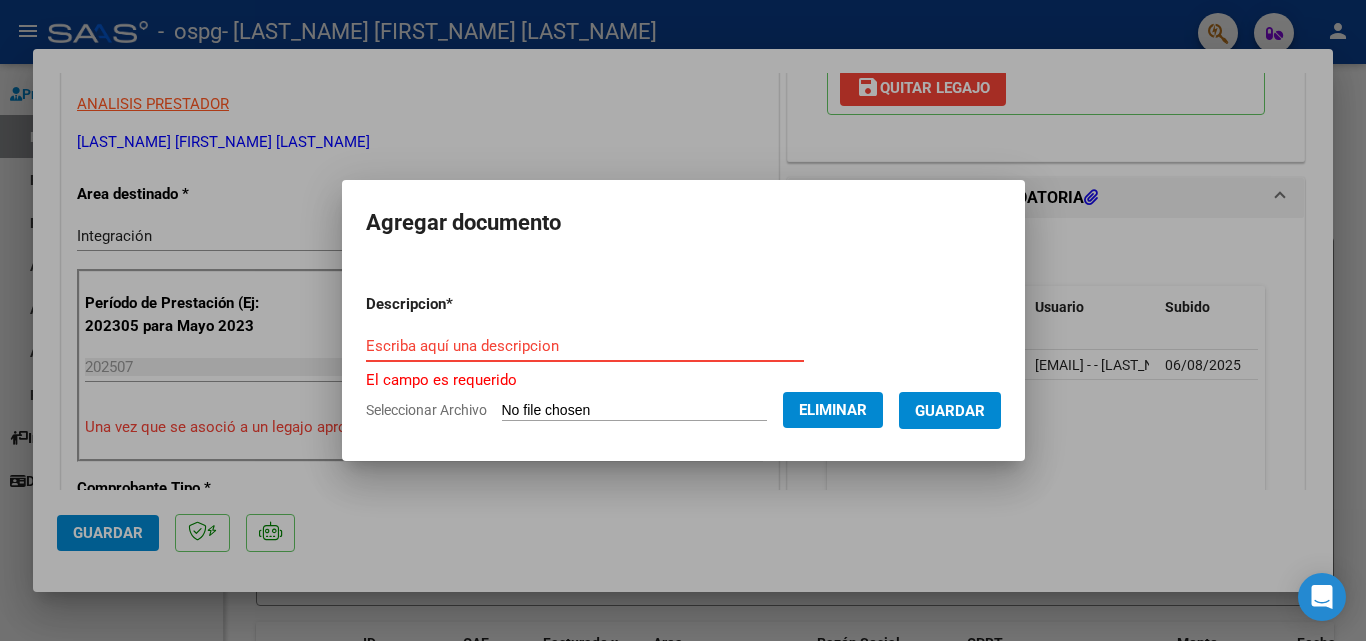 click on "Escriba aquí una descripcion" at bounding box center [585, 346] 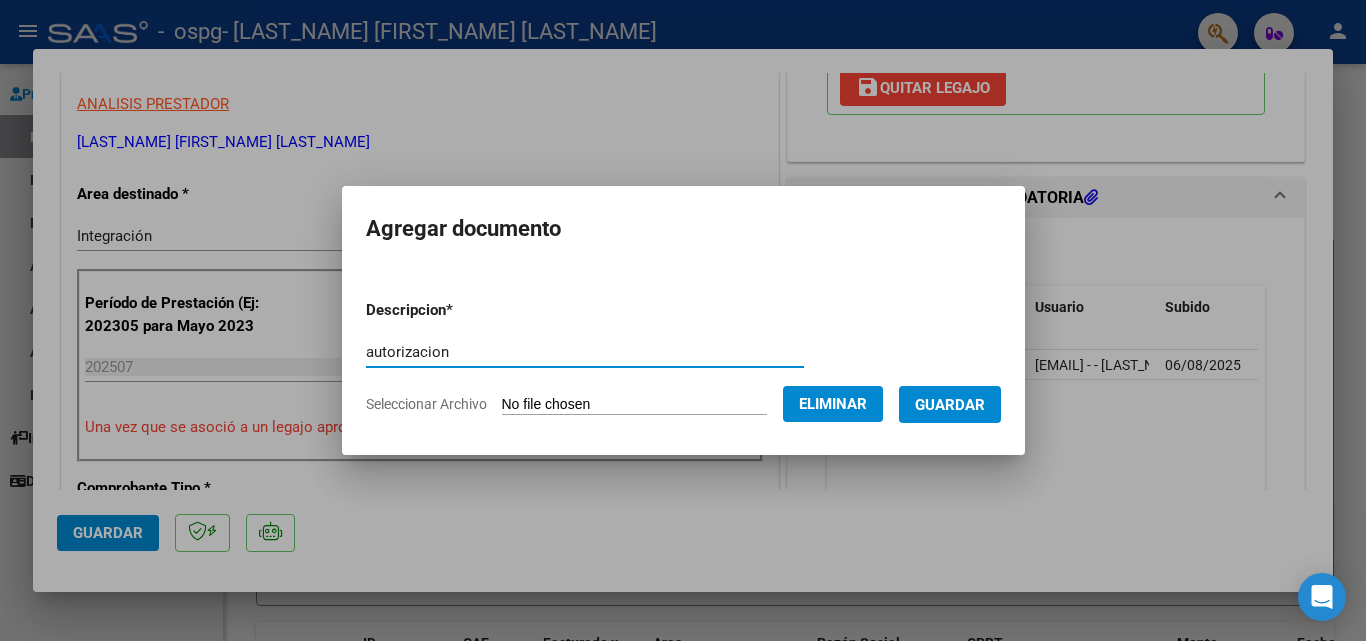 type on "autorizacion" 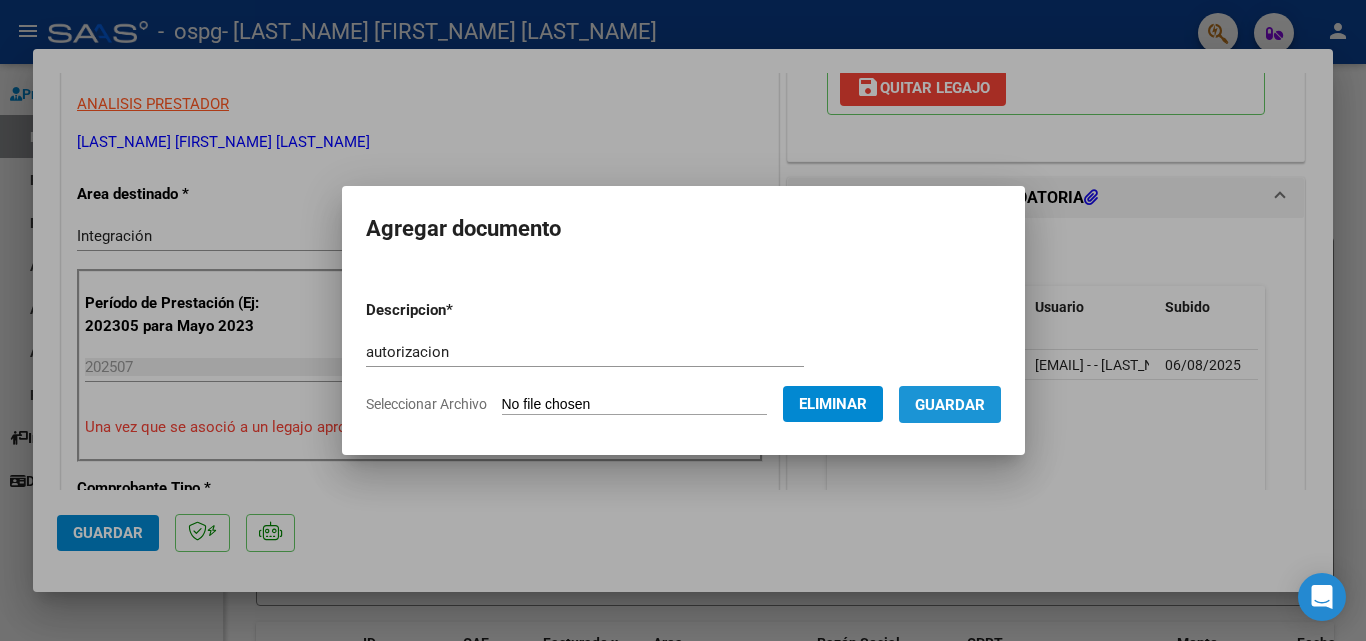 click on "Guardar" at bounding box center [950, 405] 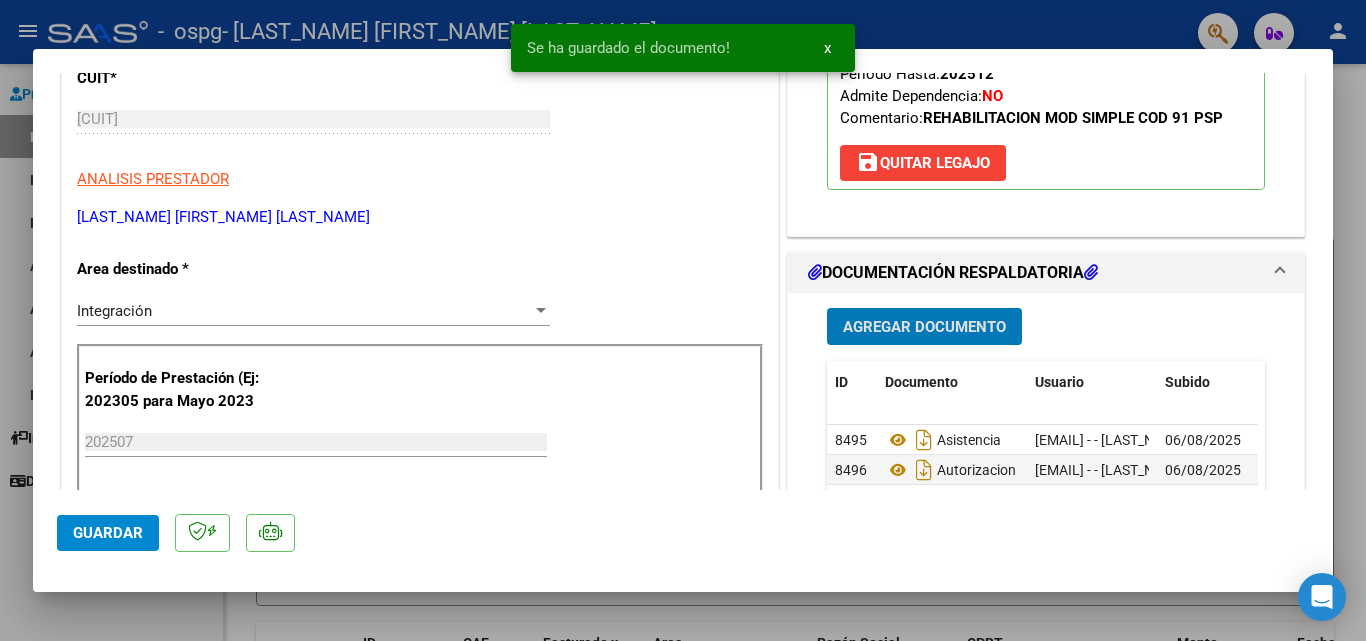 scroll, scrollTop: 200, scrollLeft: 0, axis: vertical 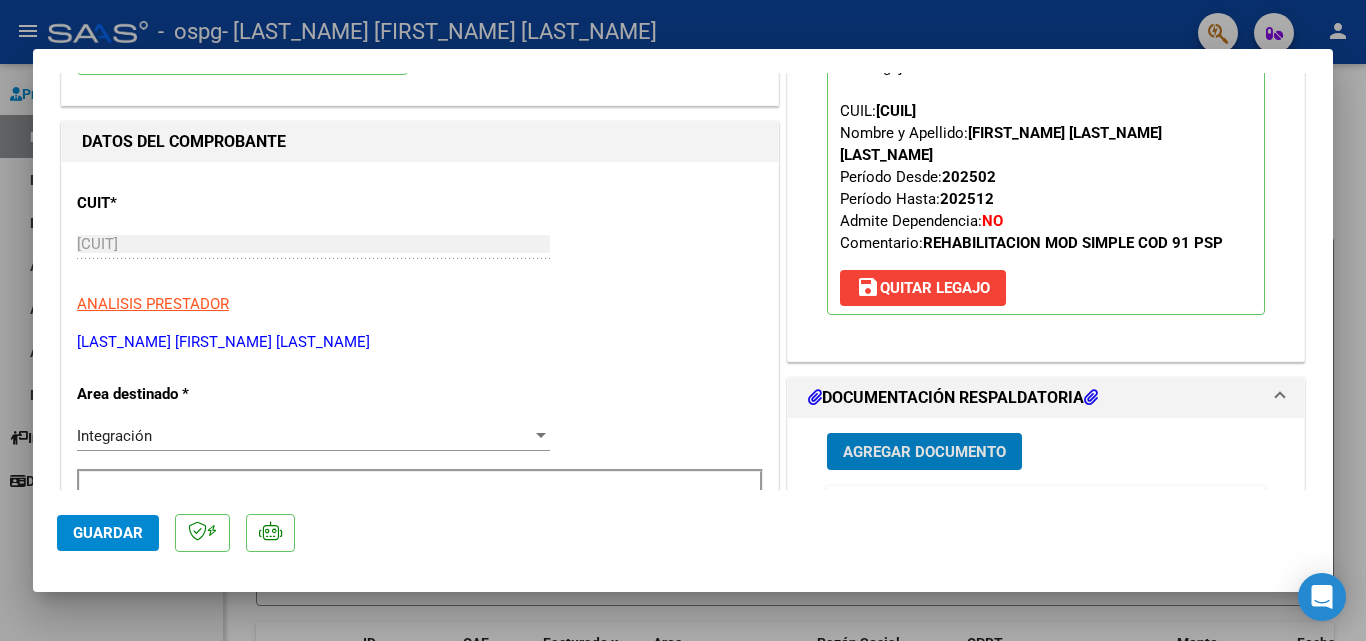click on "Agregar Documento" at bounding box center (924, 451) 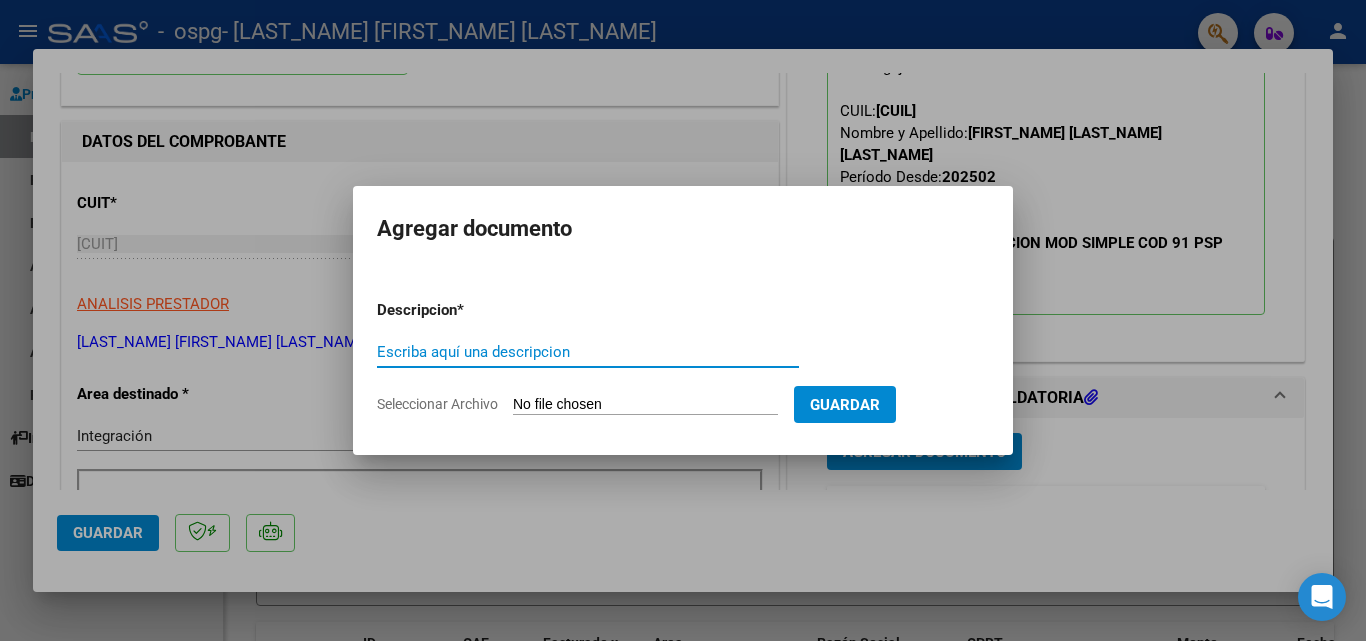 click on "Escriba aquí una descripcion" at bounding box center [588, 352] 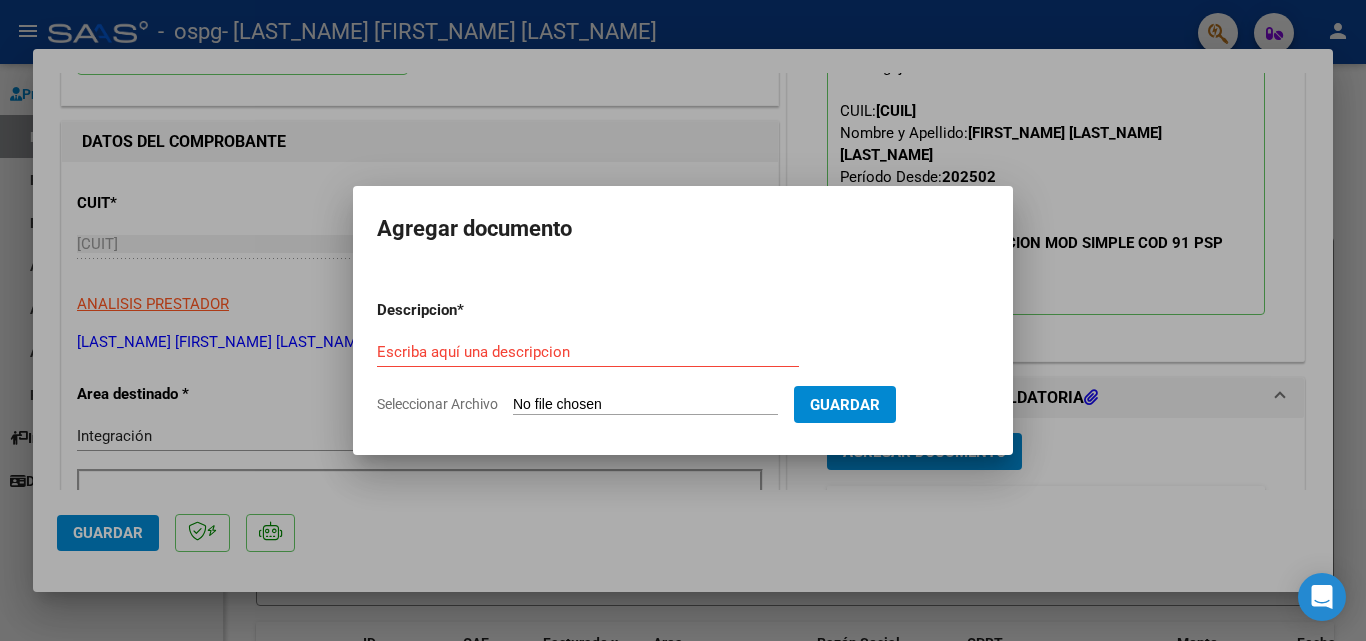 click on "Seleccionar Archivo" at bounding box center (645, 405) 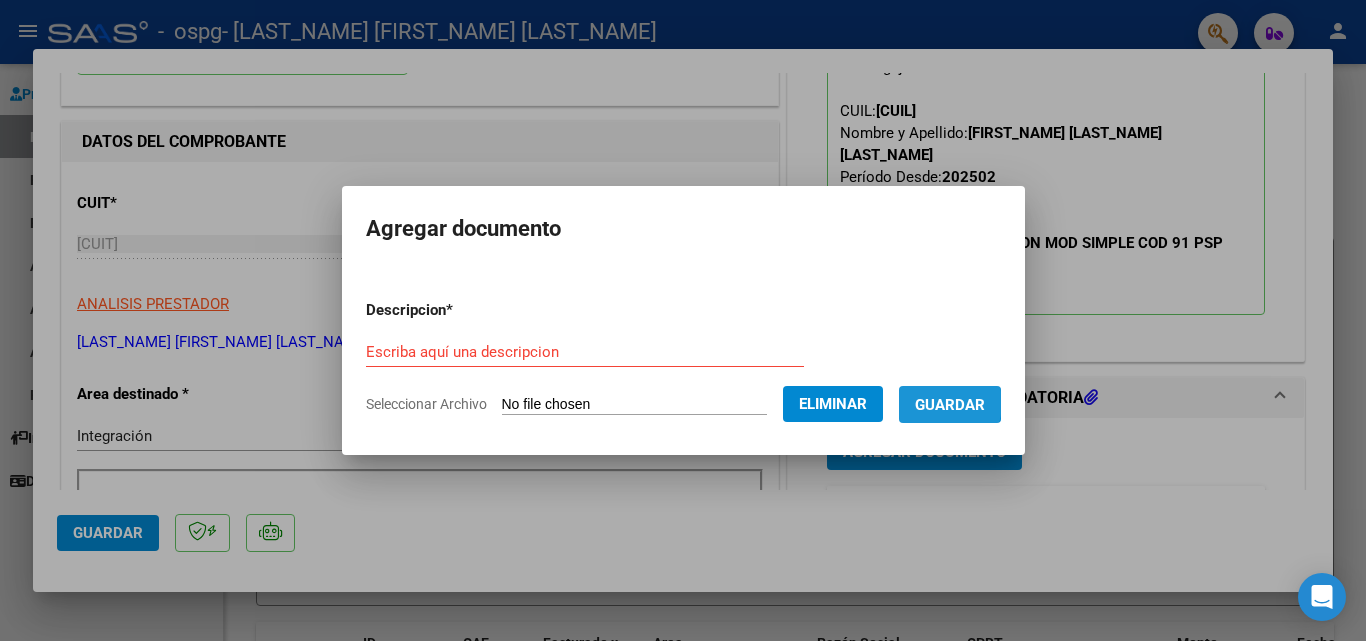 click on "Guardar" at bounding box center (950, 405) 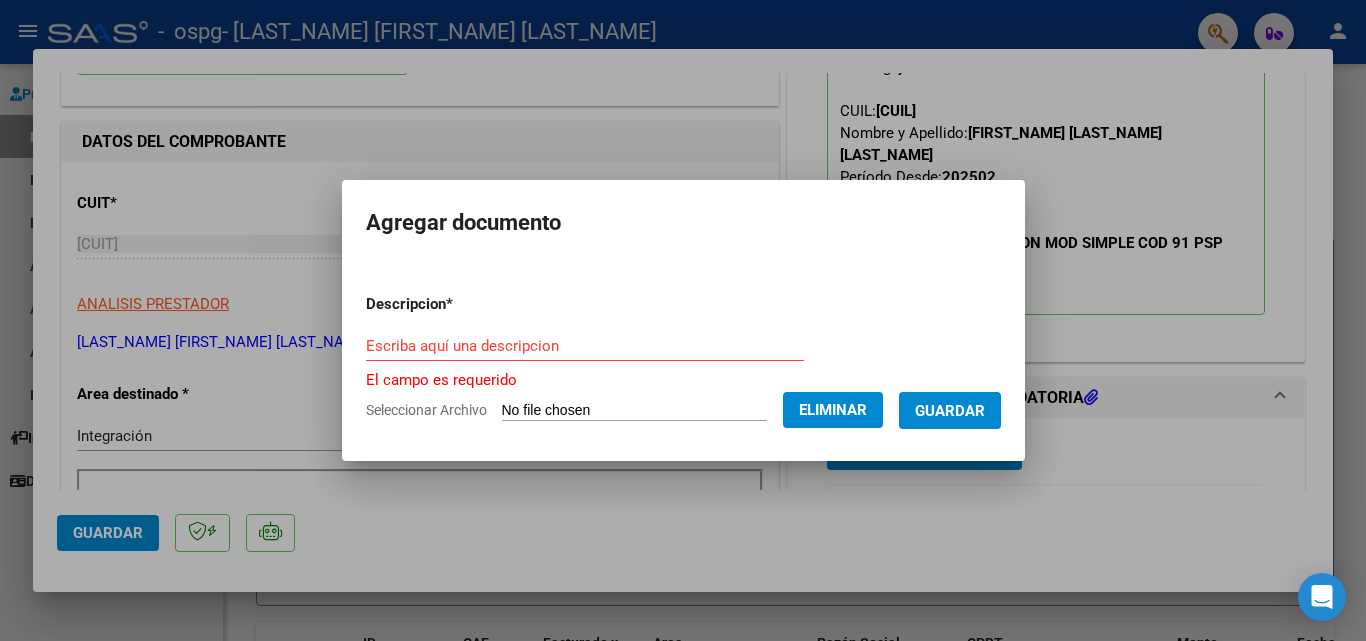 click on "Escriba aquí una descripcion" at bounding box center [585, 346] 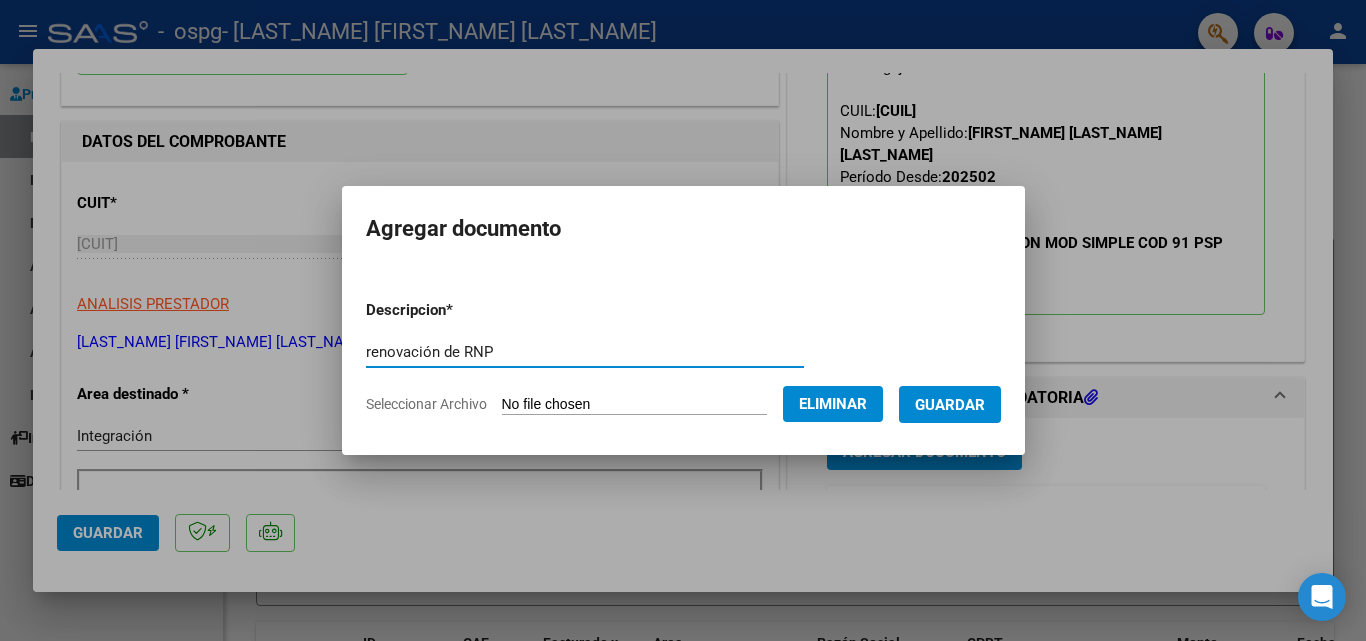 type on "renovación de RNP" 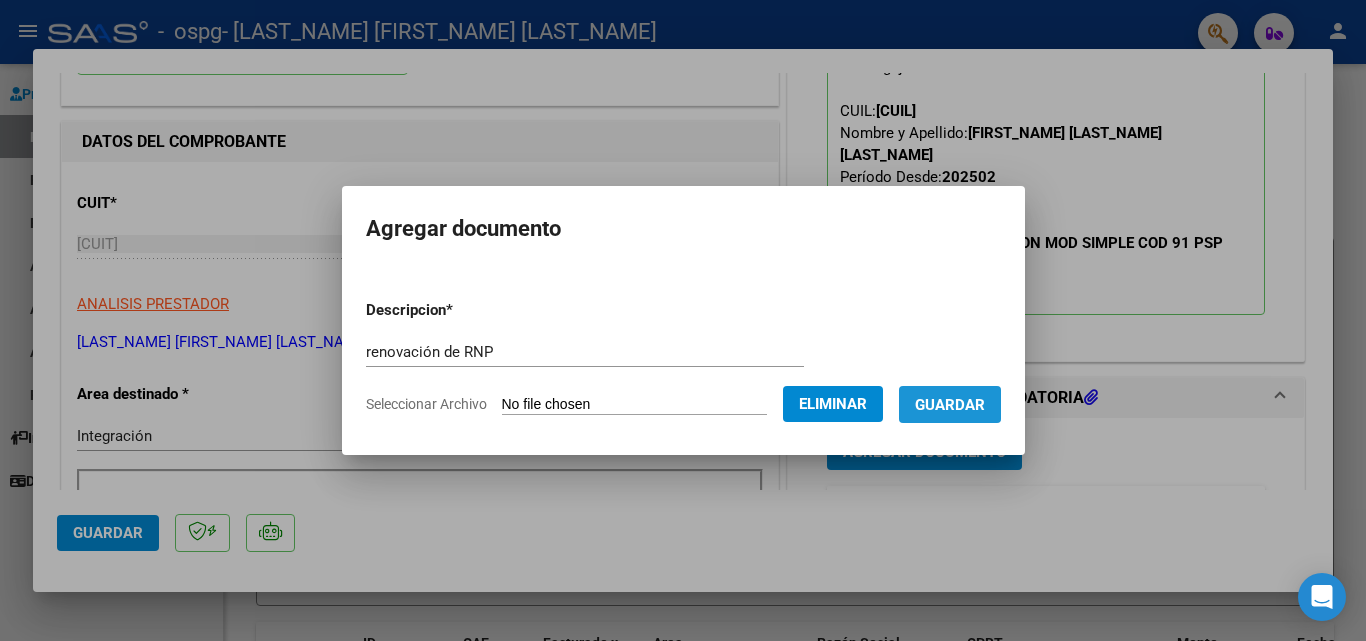 click on "Guardar" at bounding box center [950, 405] 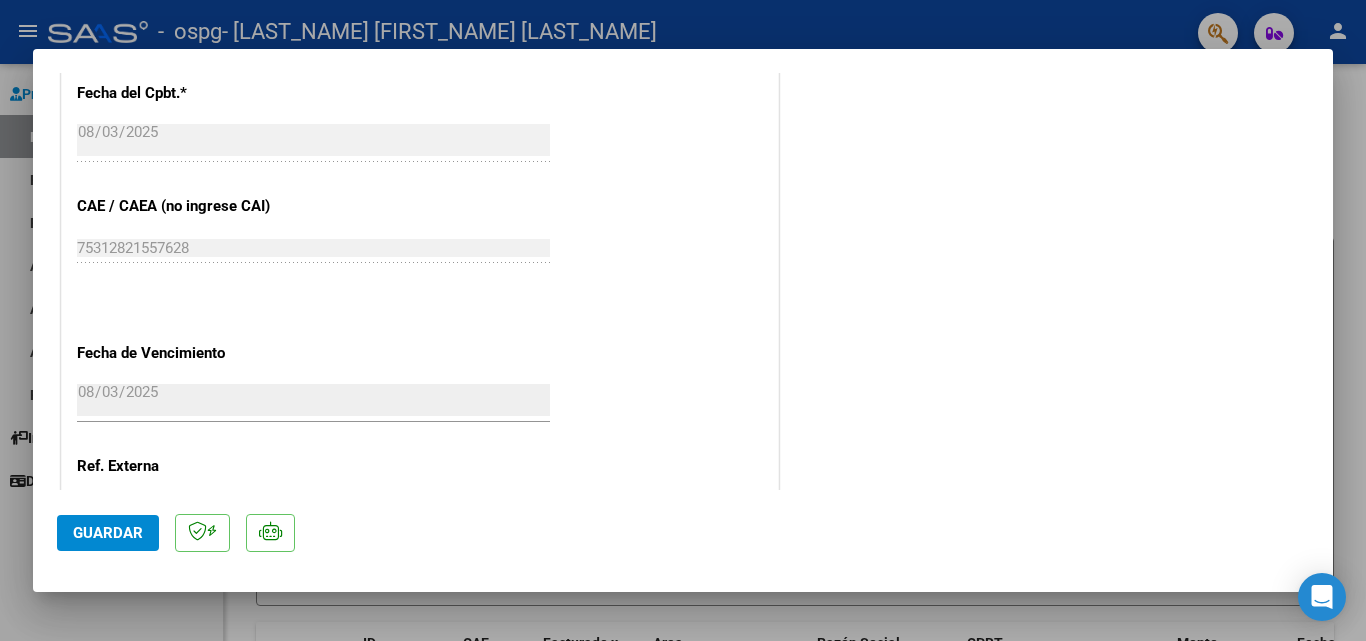 scroll, scrollTop: 1373, scrollLeft: 0, axis: vertical 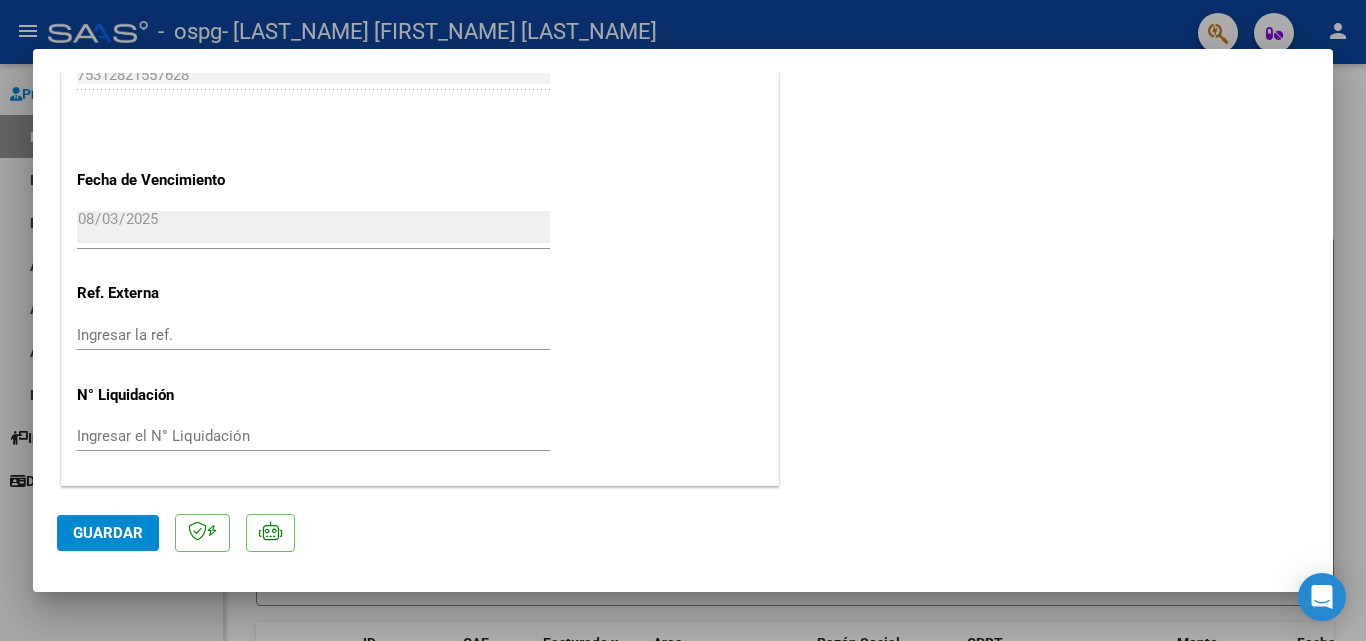 click on "Guardar" 